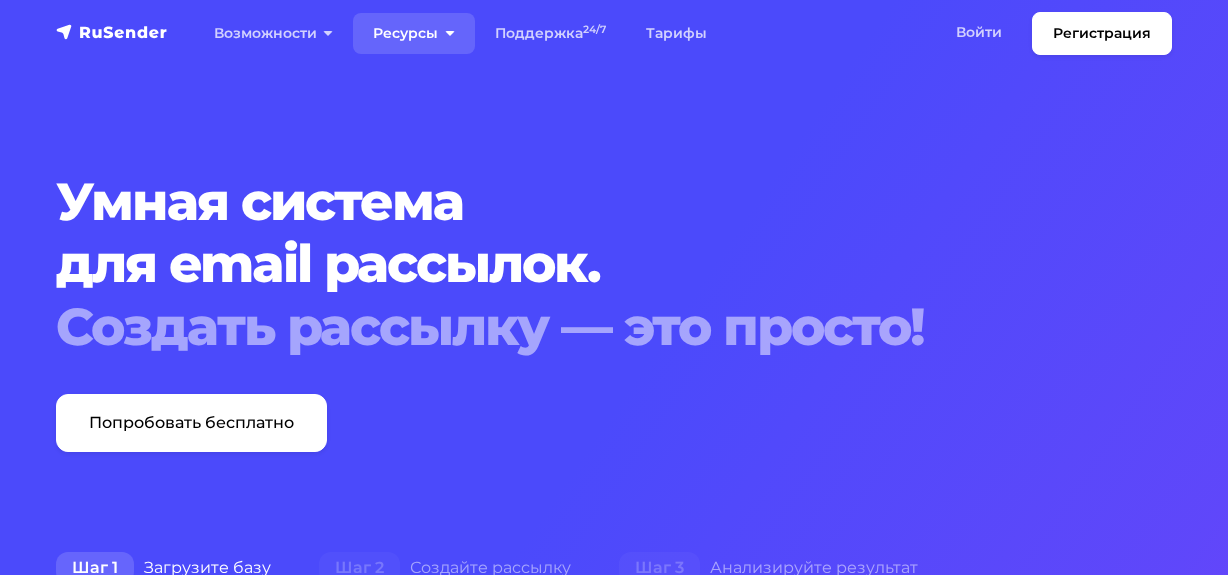 scroll, scrollTop: 0, scrollLeft: 0, axis: both 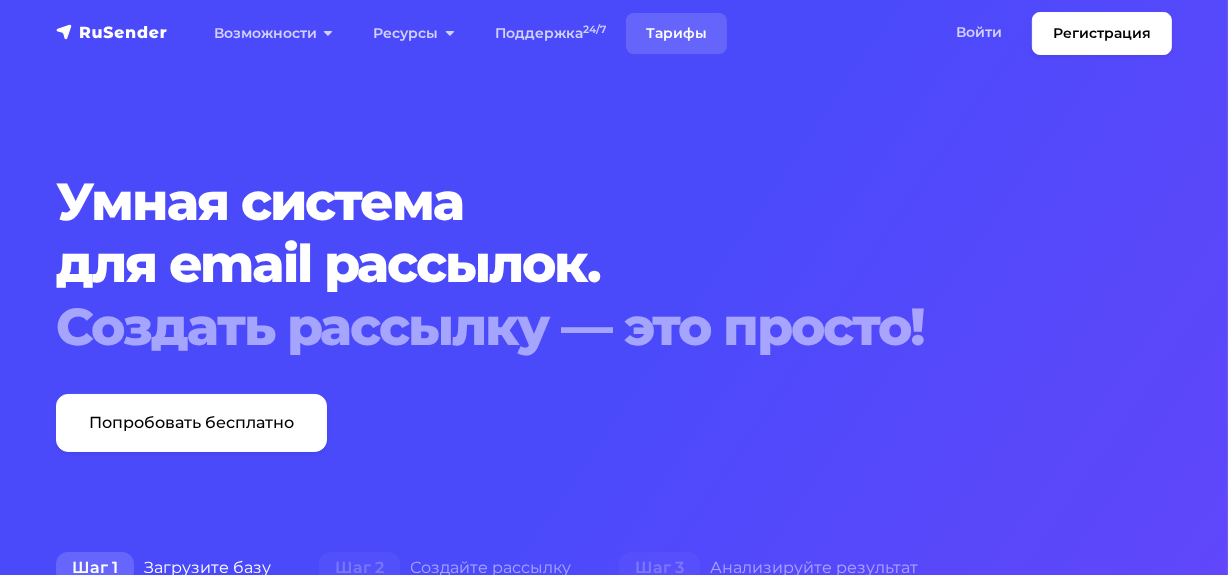 click on "Тарифы" at bounding box center [676, 33] 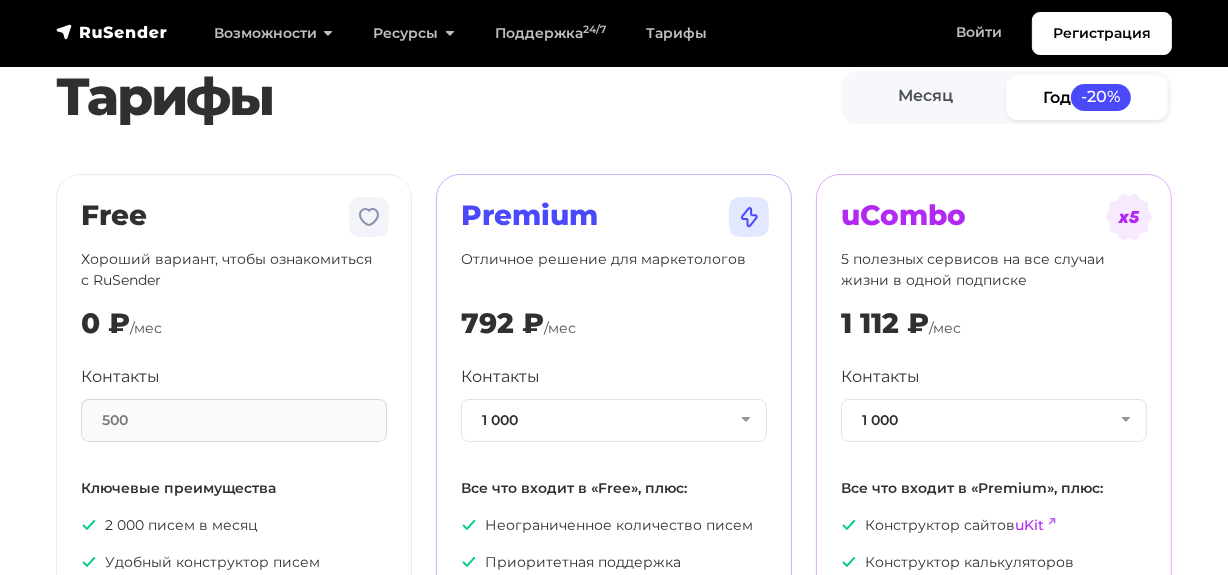 scroll, scrollTop: 0, scrollLeft: 0, axis: both 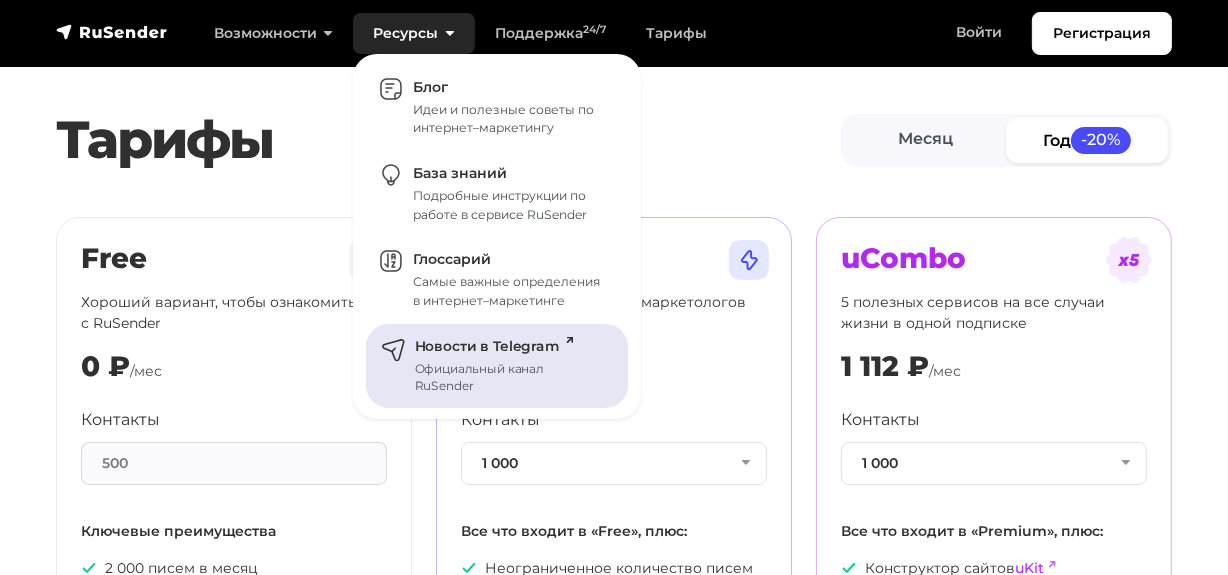 click on "Новости в Telegram" at bounding box center (493, 346) 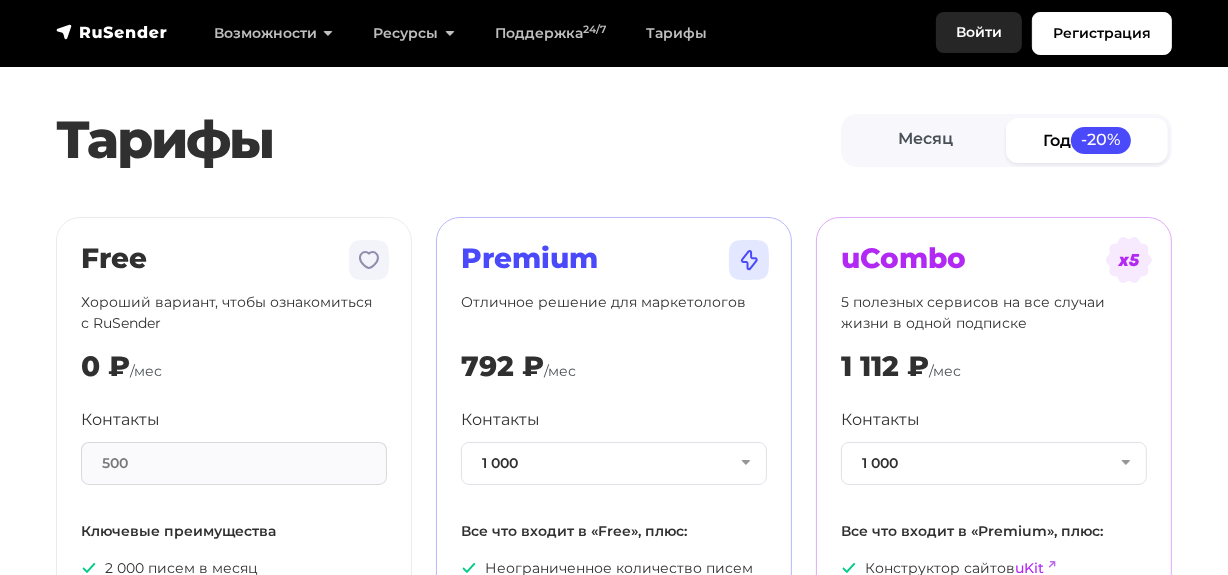 click on "Войти" at bounding box center [979, 32] 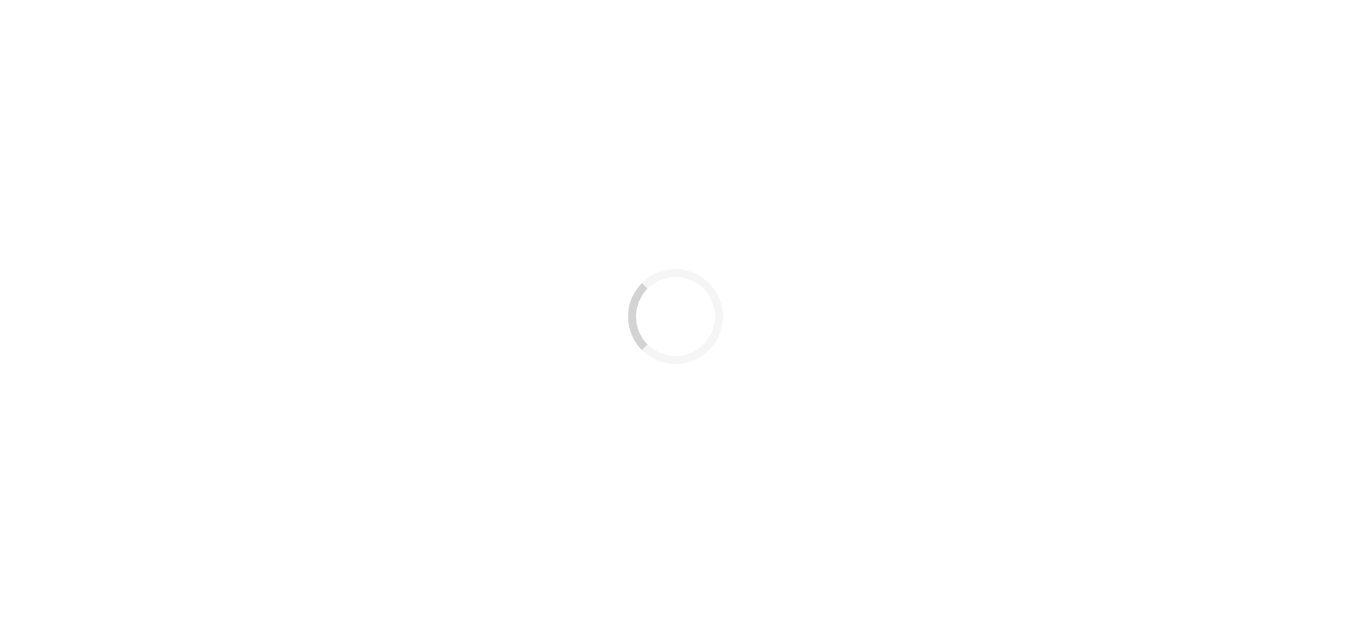 scroll, scrollTop: 0, scrollLeft: 0, axis: both 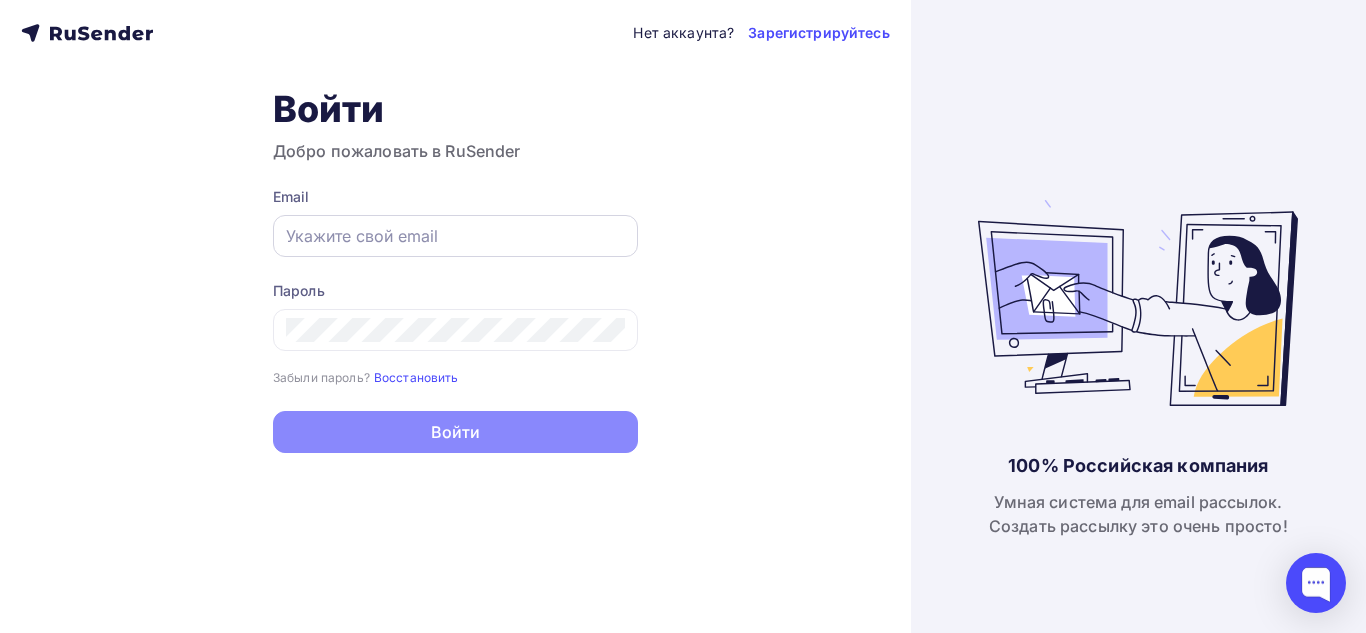 click at bounding box center [455, 236] 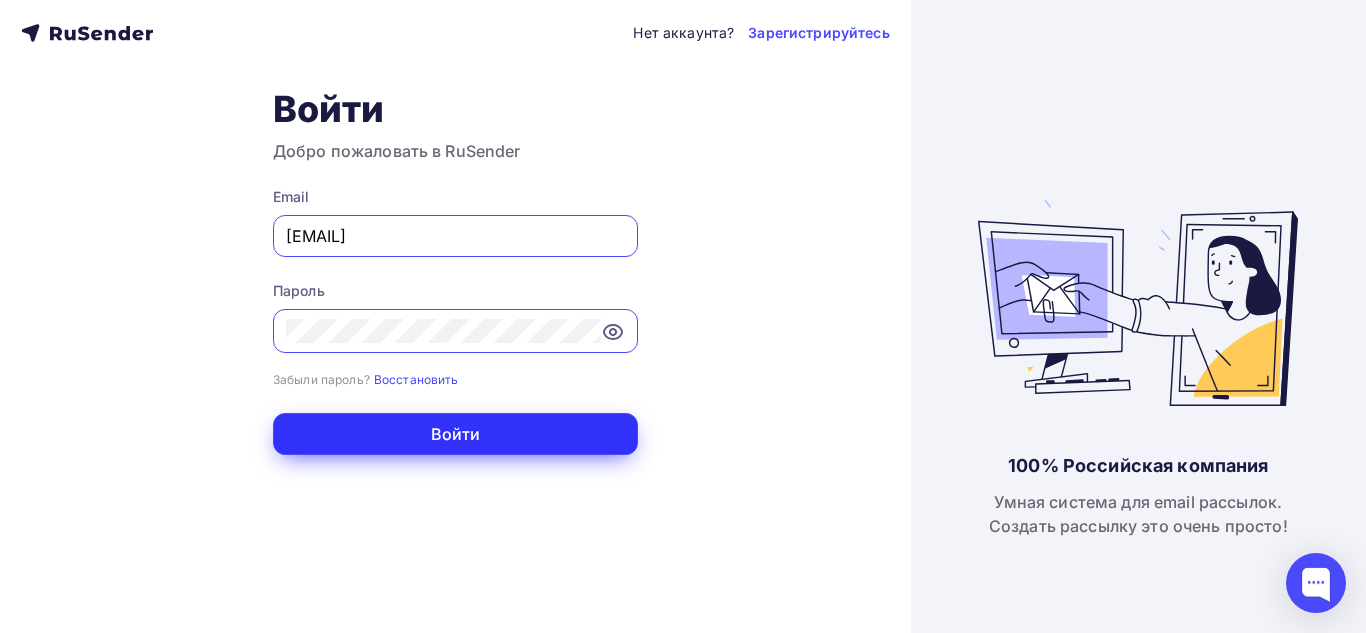 click on "Войти" at bounding box center [455, 434] 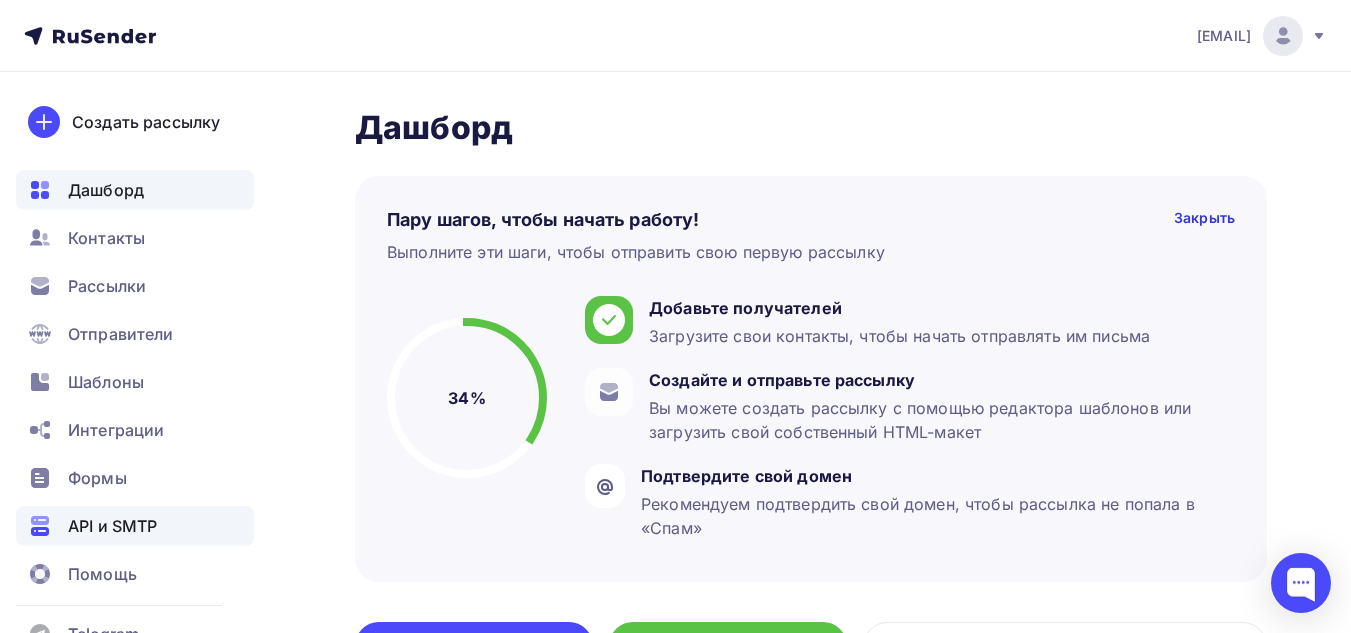 click on "API и SMTP" at bounding box center [135, 526] 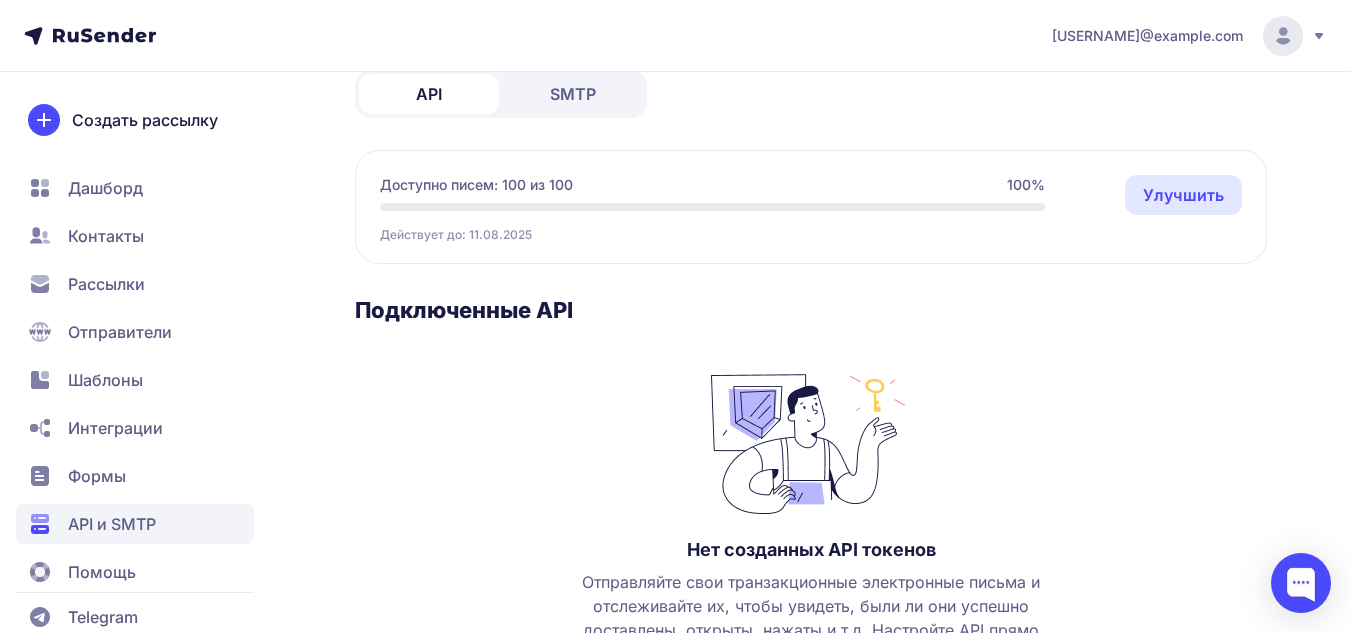 scroll, scrollTop: 111, scrollLeft: 0, axis: vertical 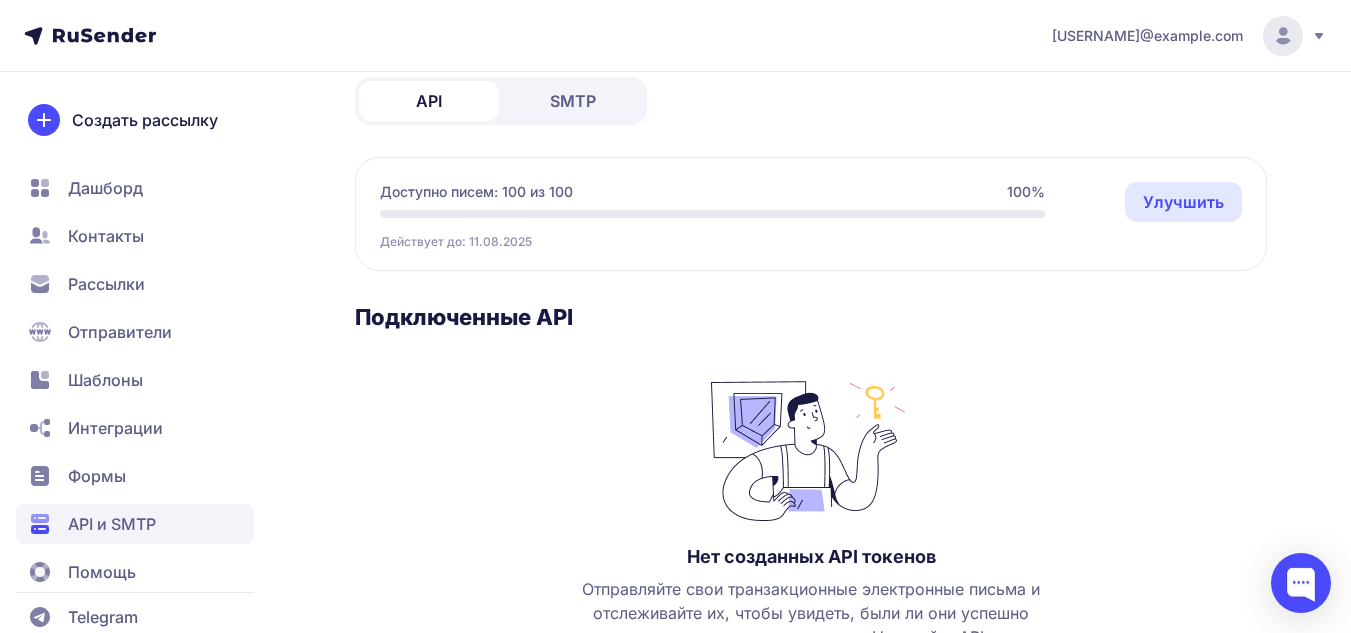 click on "Интеграции" at bounding box center [115, 428] 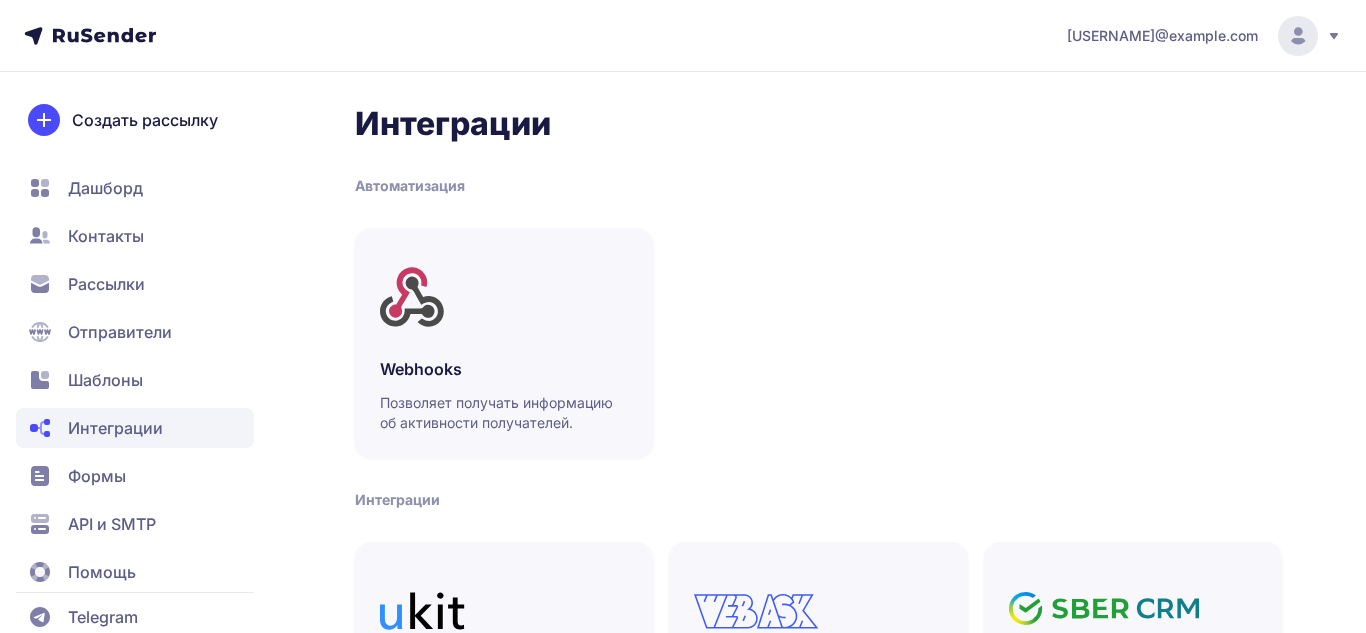 scroll, scrollTop: 0, scrollLeft: 0, axis: both 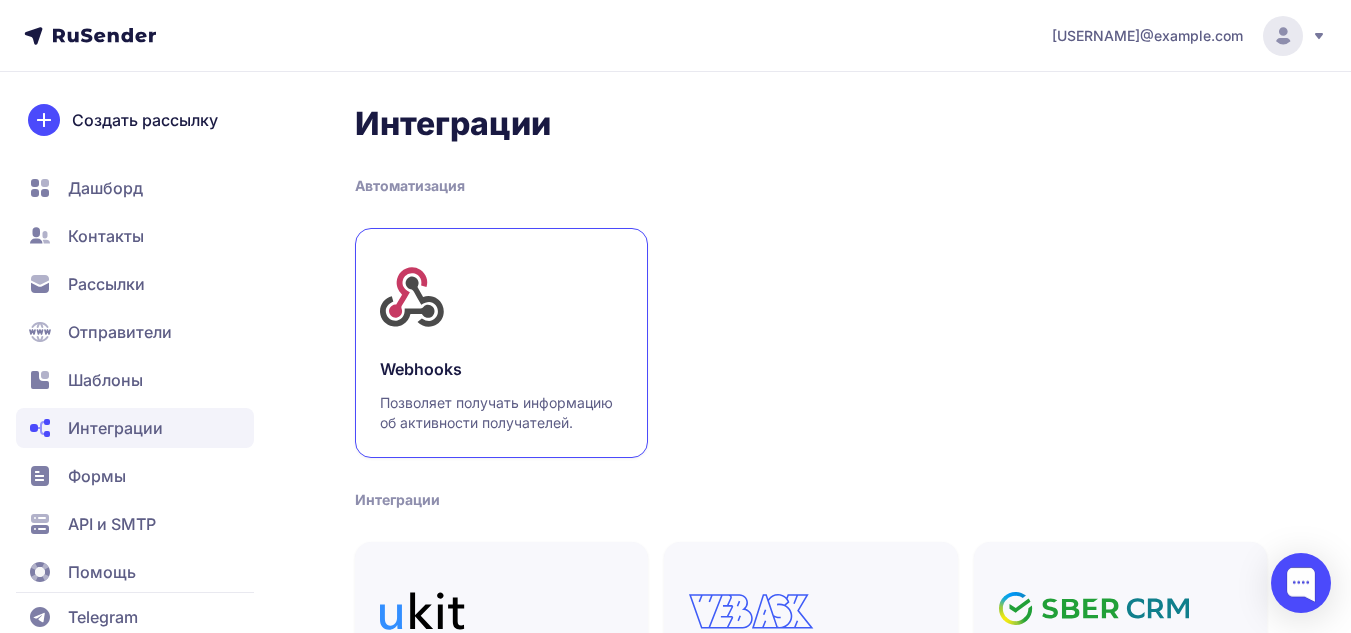 click on "Webhooks Позволяет получать информацию об активности получателей." 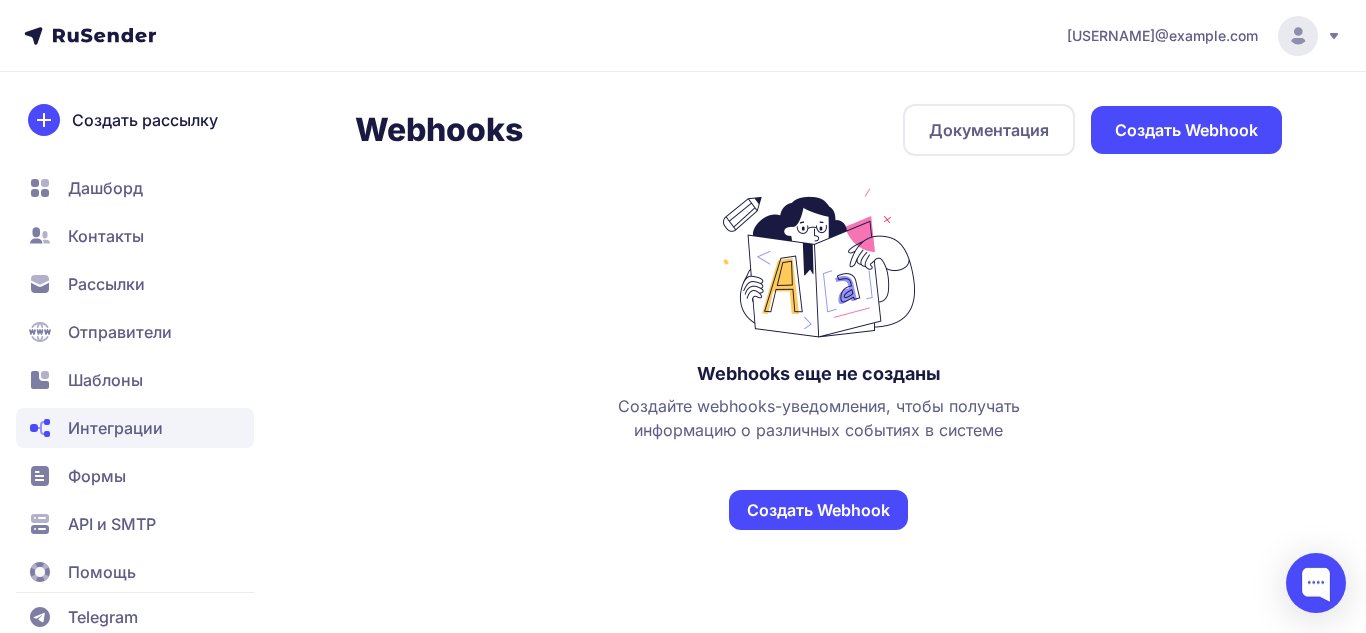 click on "Webhooks  Документация   Создать Webhook  Webhooks еще не созданы Создайте webhooks-уведомления, чтобы получать информацию о различных событиях в системе Создать Webhook" 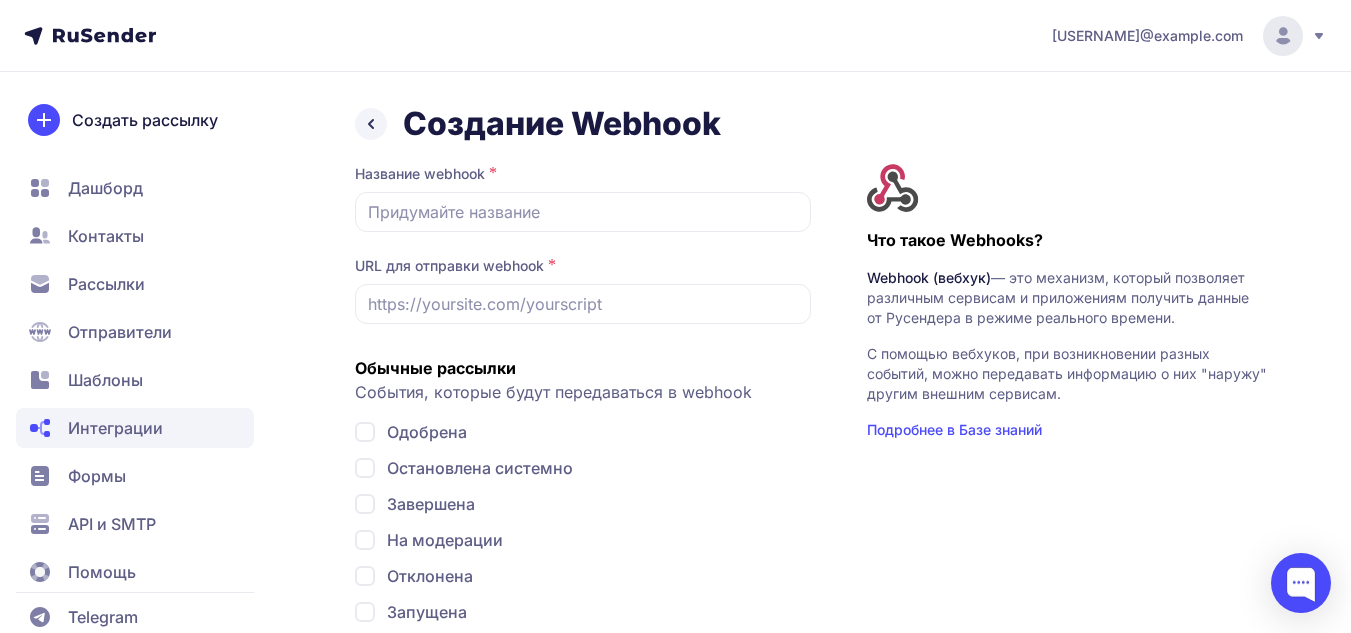 scroll, scrollTop: 107, scrollLeft: 0, axis: vertical 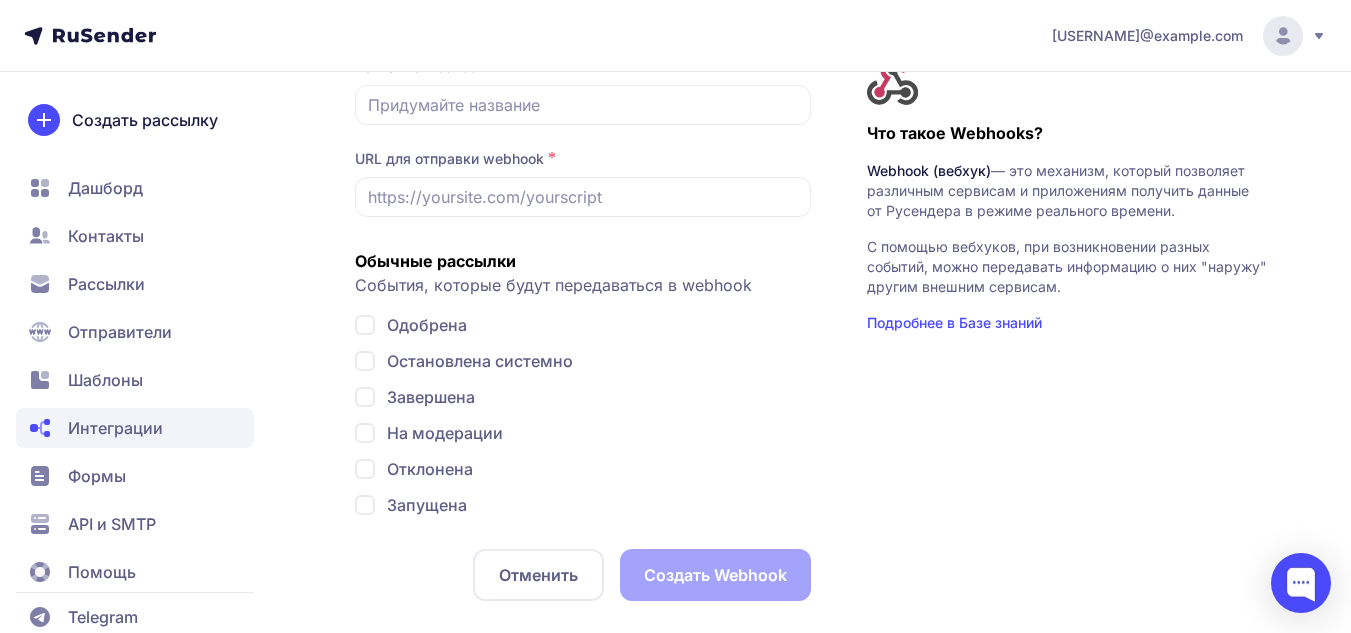 click on "Отменить" at bounding box center [538, 575] 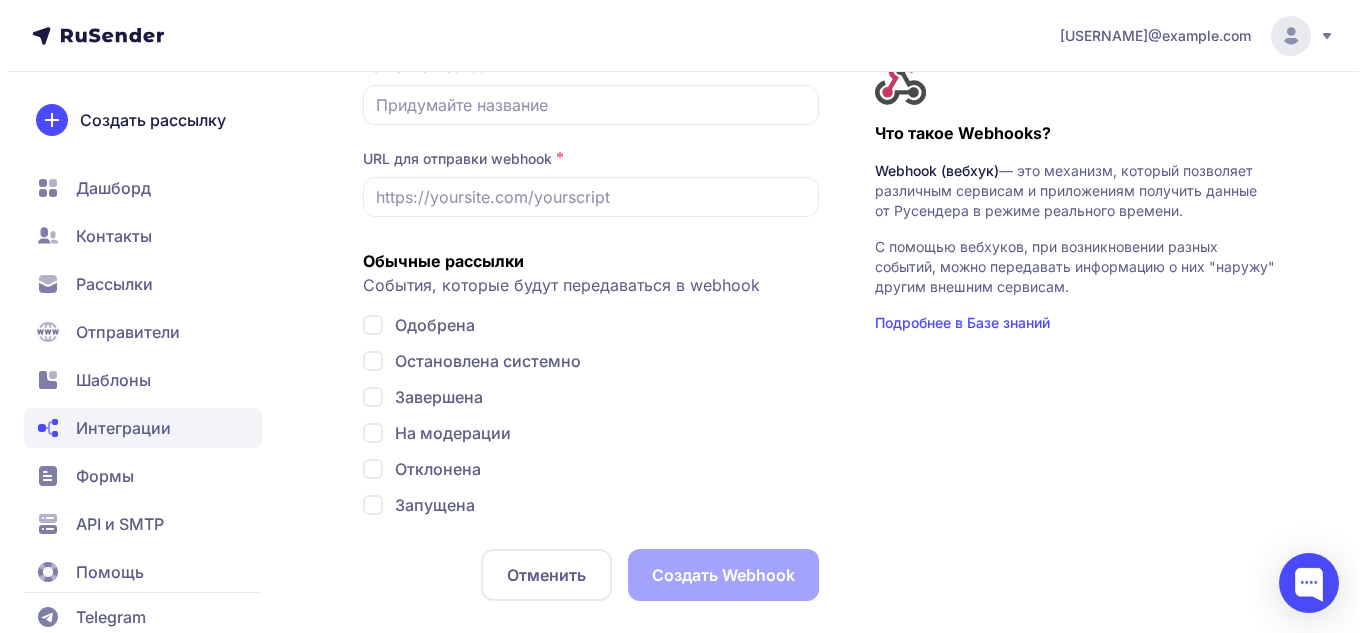 scroll, scrollTop: 0, scrollLeft: 0, axis: both 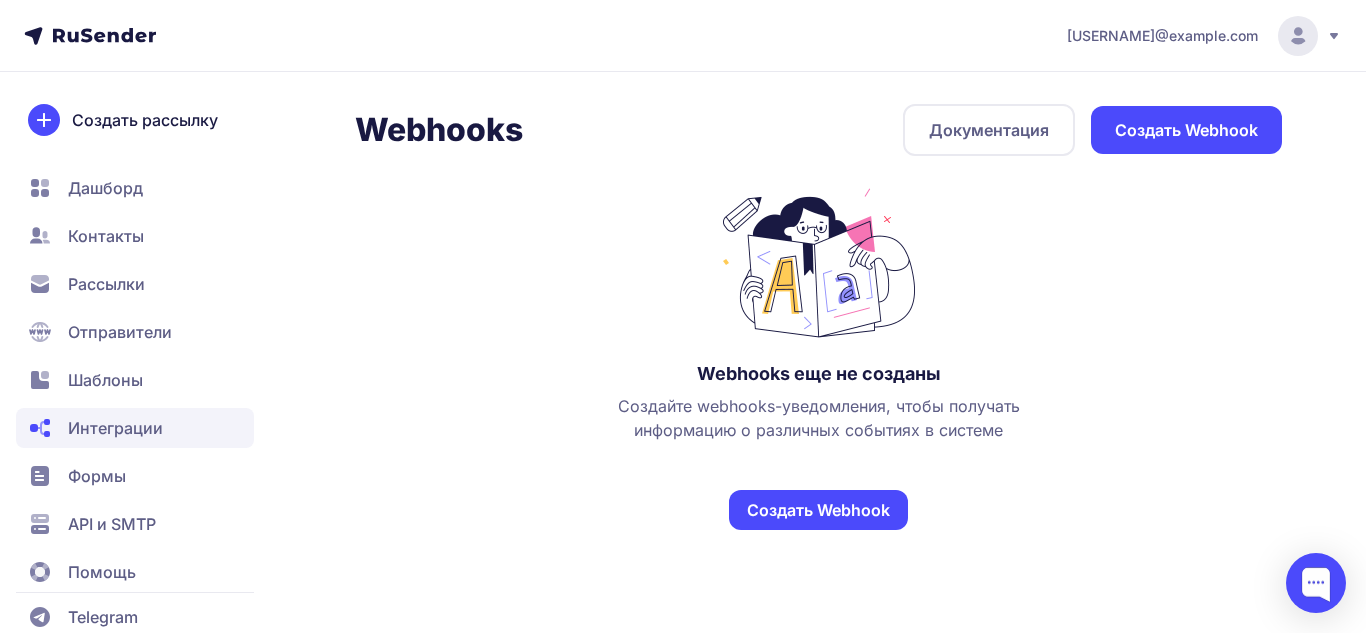 click on "Интеграции" 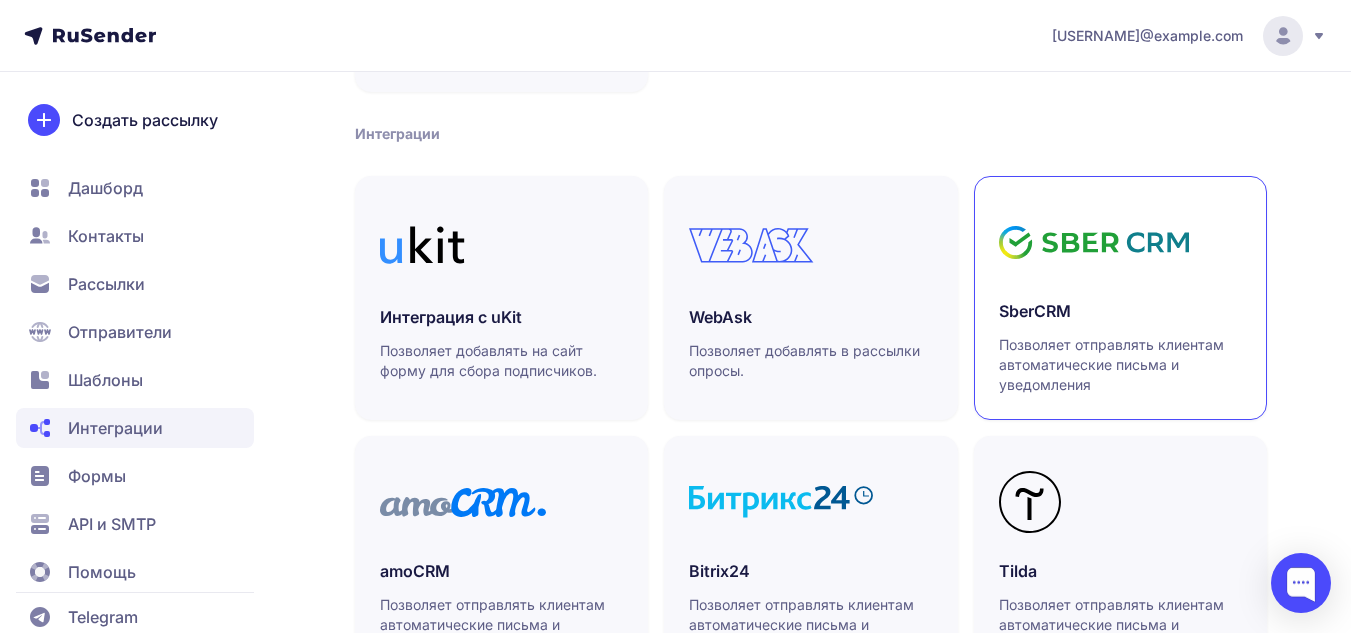 scroll, scrollTop: 400, scrollLeft: 0, axis: vertical 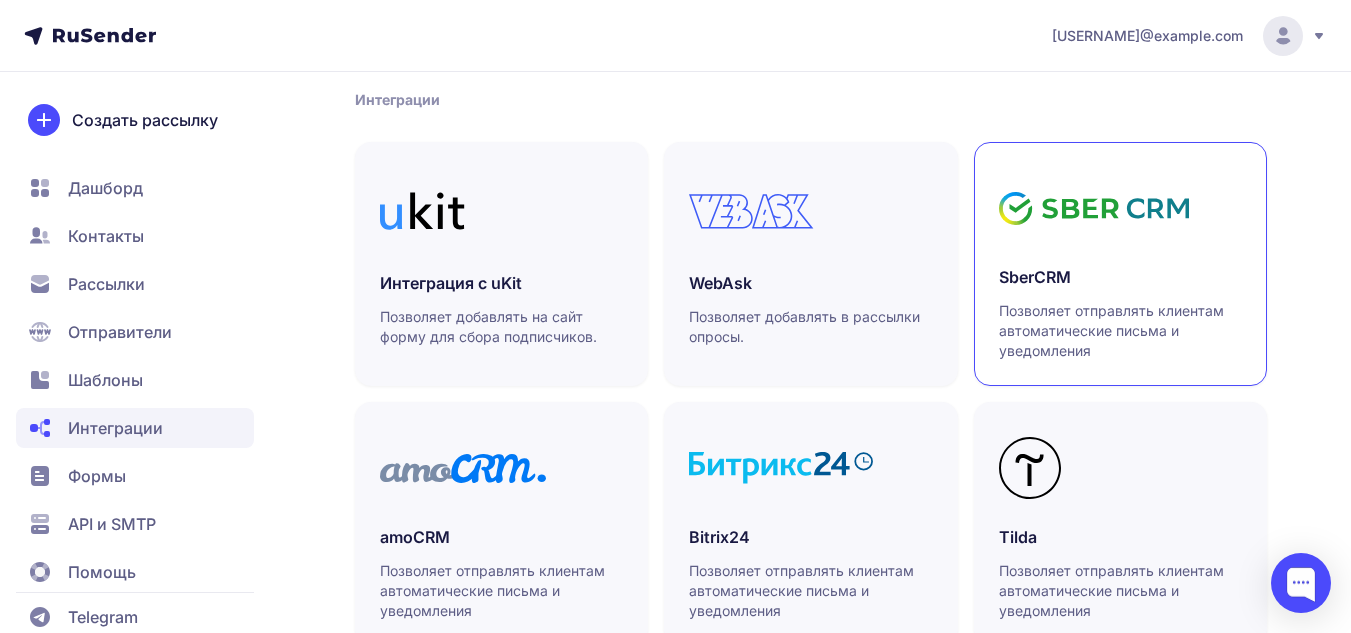 click on "Позволяет отправлять клиентам автоматические письма и уведомления" at bounding box center (1120, 331) 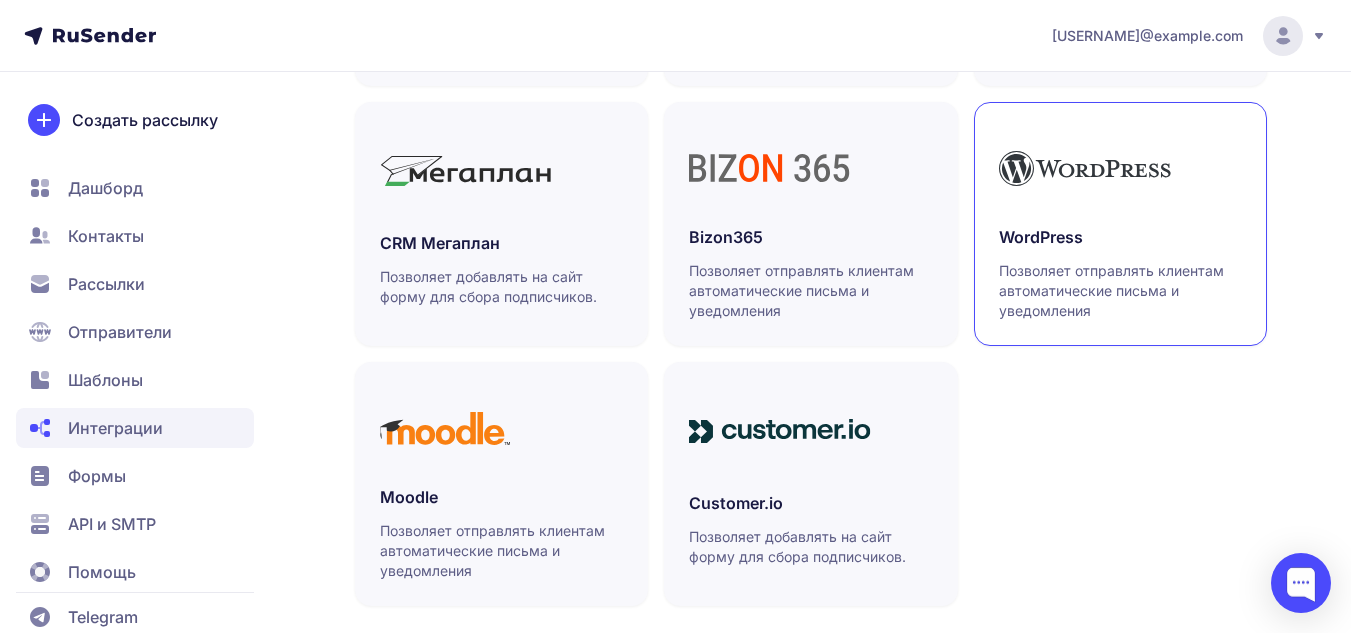 scroll, scrollTop: 988, scrollLeft: 0, axis: vertical 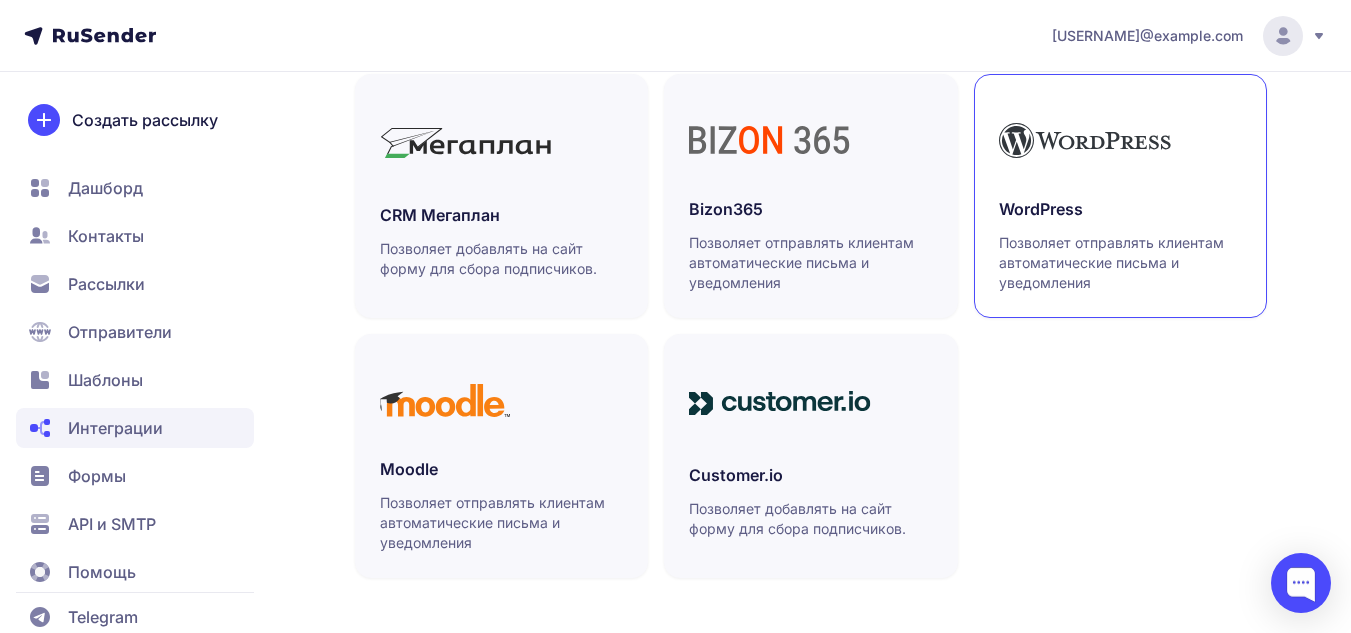 click on "WordPress Позволяет отправлять клиентам автоматические письма и уведомления" at bounding box center (1120, 245) 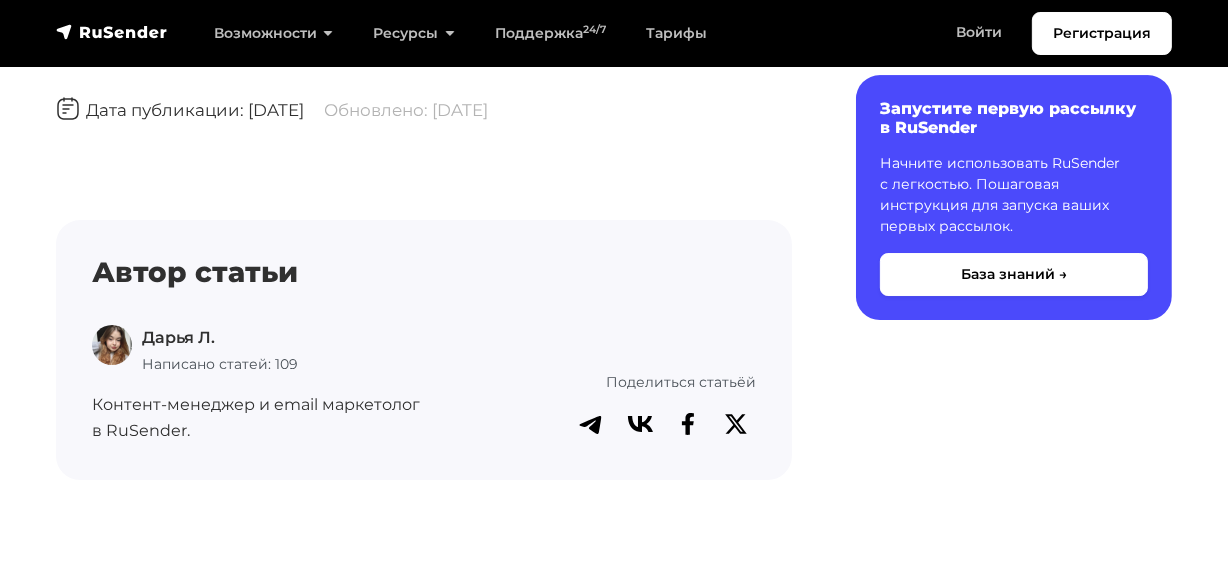 scroll, scrollTop: 6181, scrollLeft: 0, axis: vertical 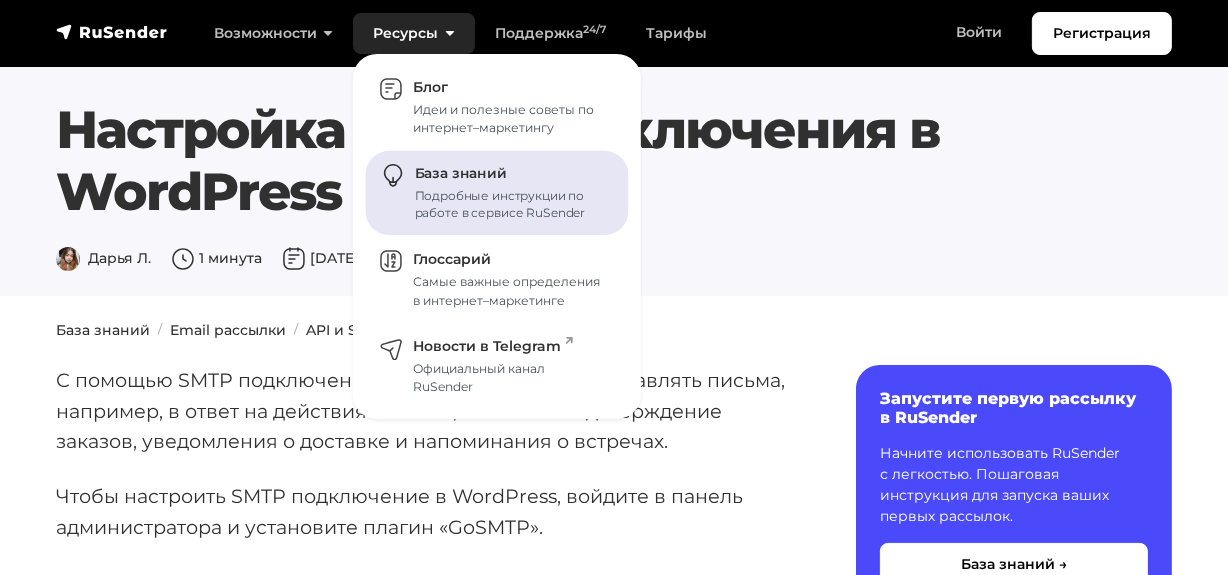 click on "Подробные инструкции по работе в сервисе RuSender" at bounding box center (510, 205) 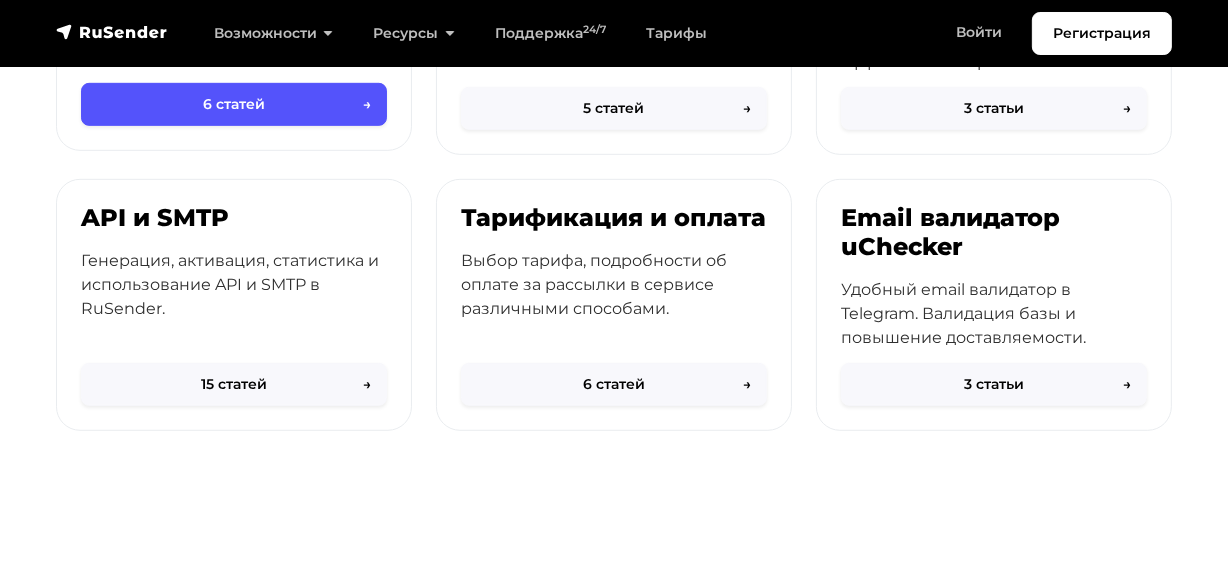 scroll, scrollTop: 1090, scrollLeft: 0, axis: vertical 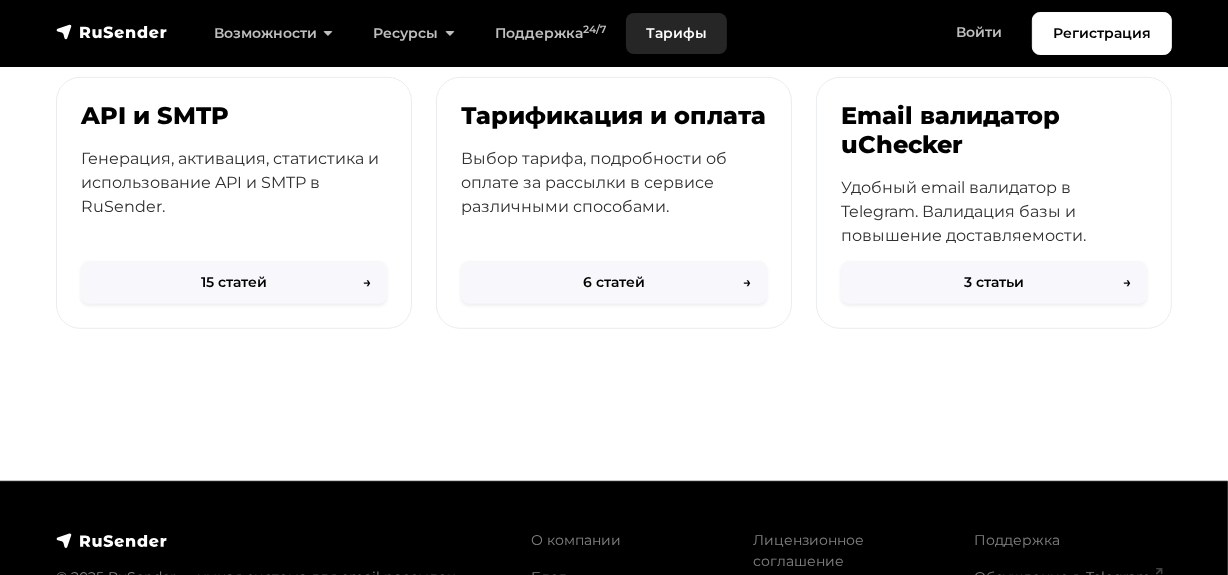 click on "Тарифы" at bounding box center [676, 33] 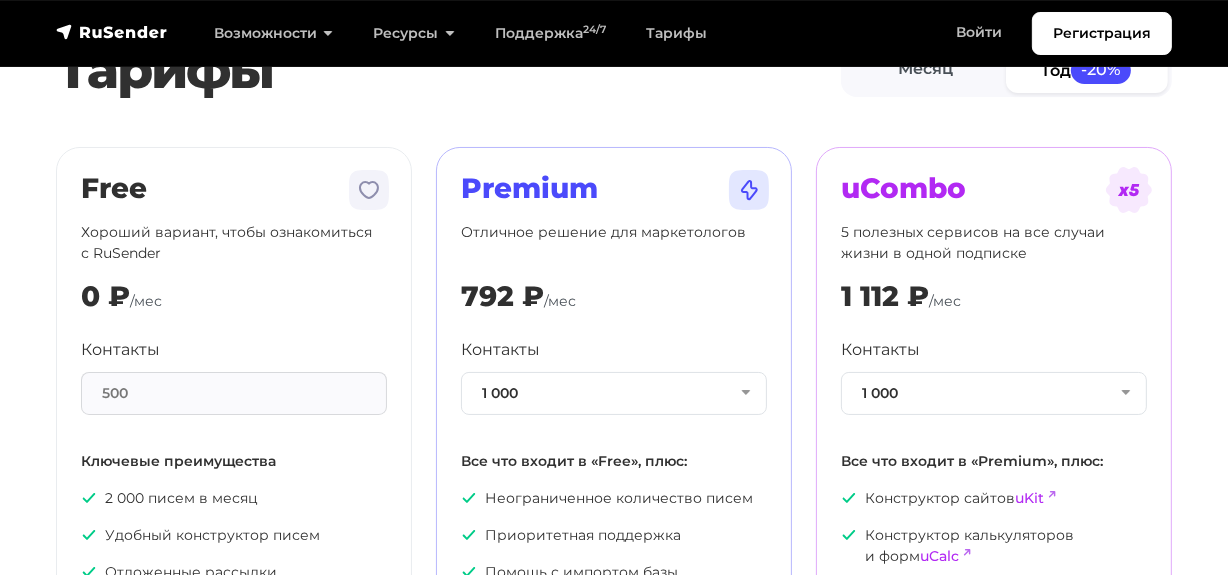 scroll, scrollTop: 90, scrollLeft: 0, axis: vertical 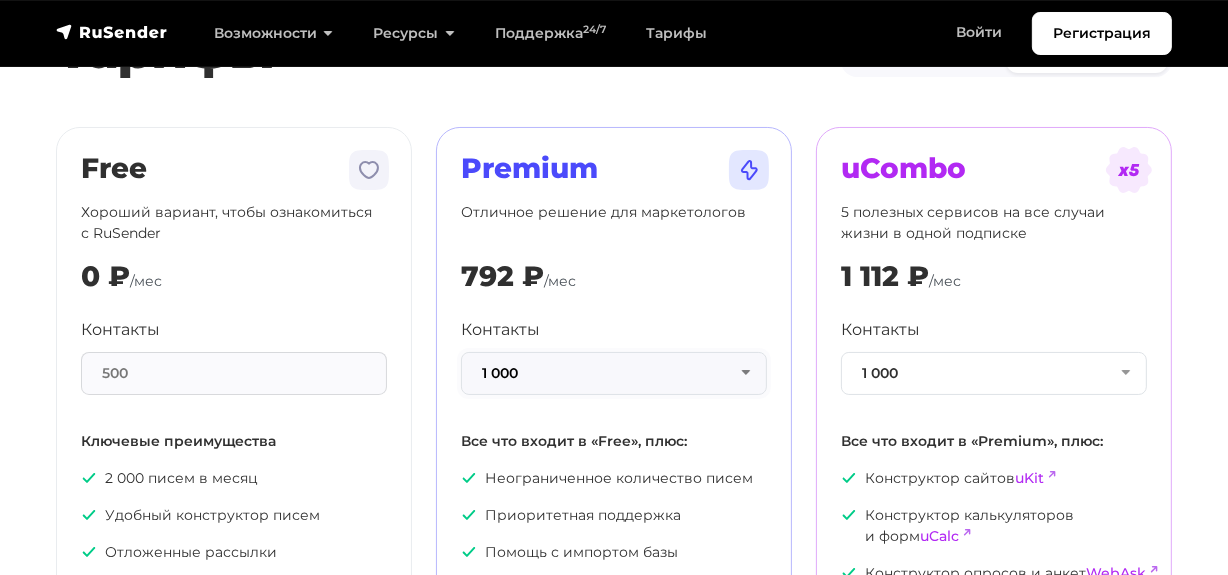 click on "1 000" at bounding box center [614, 373] 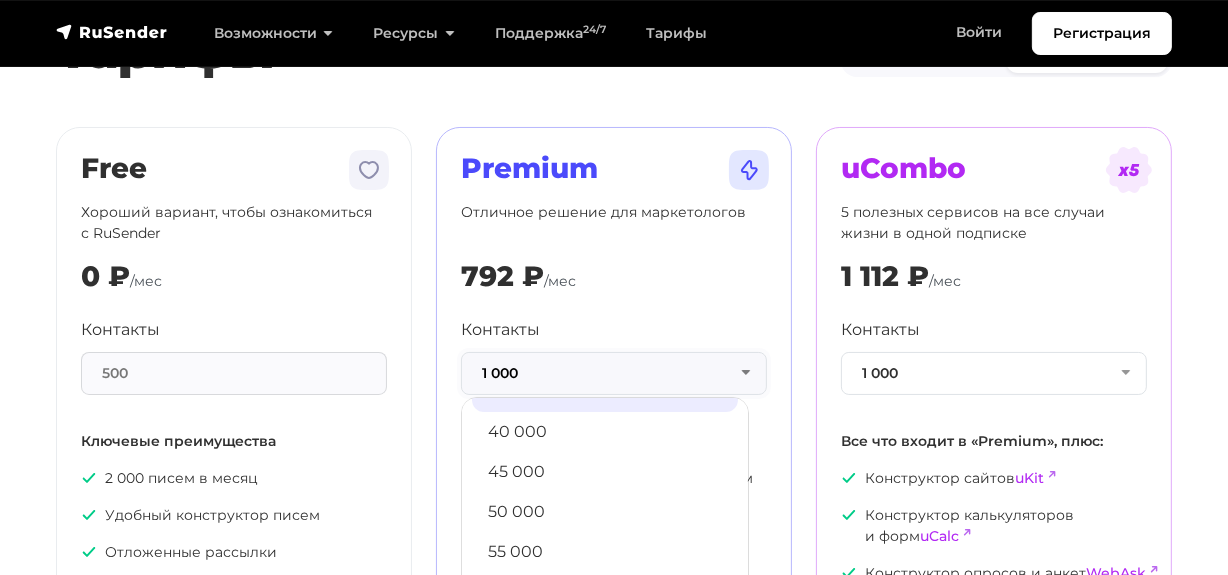 scroll, scrollTop: 545, scrollLeft: 0, axis: vertical 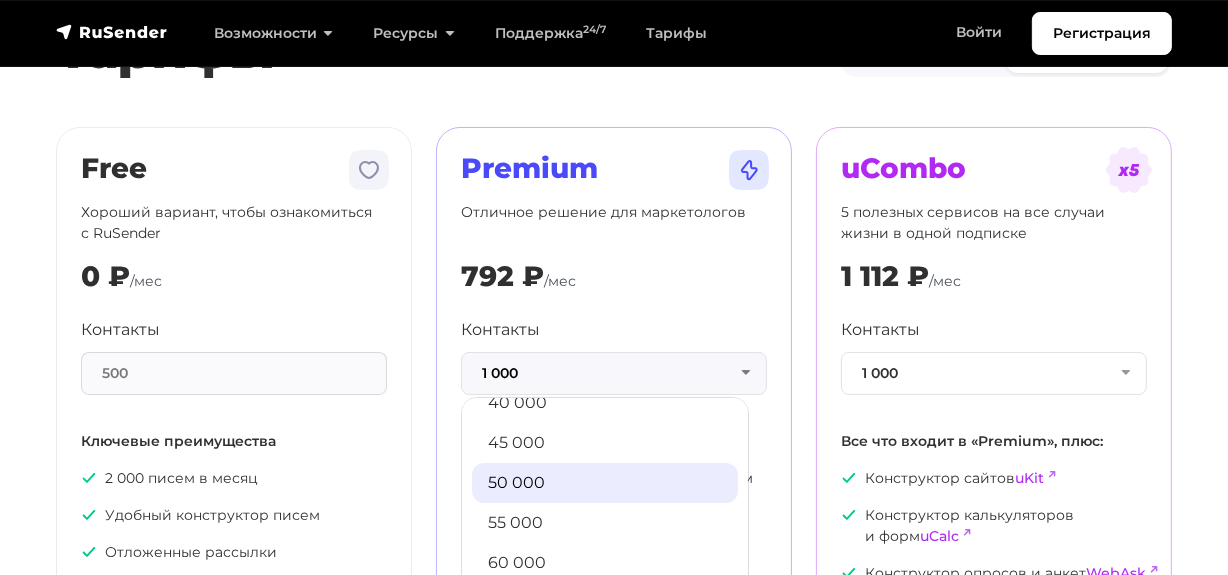 click on "50 000" at bounding box center (605, 483) 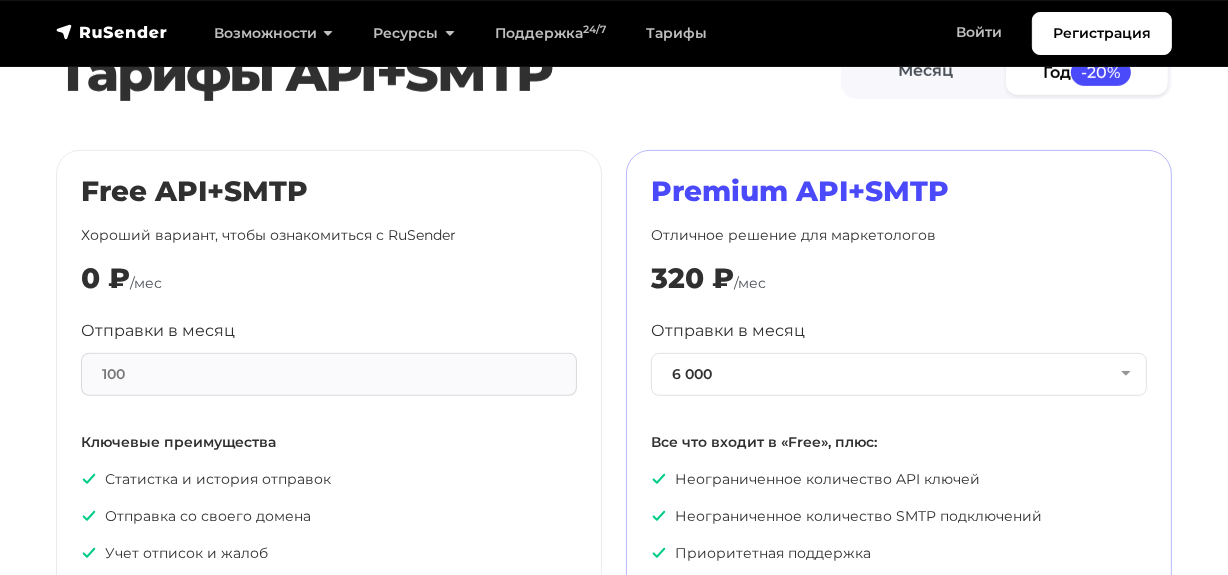 scroll, scrollTop: 909, scrollLeft: 0, axis: vertical 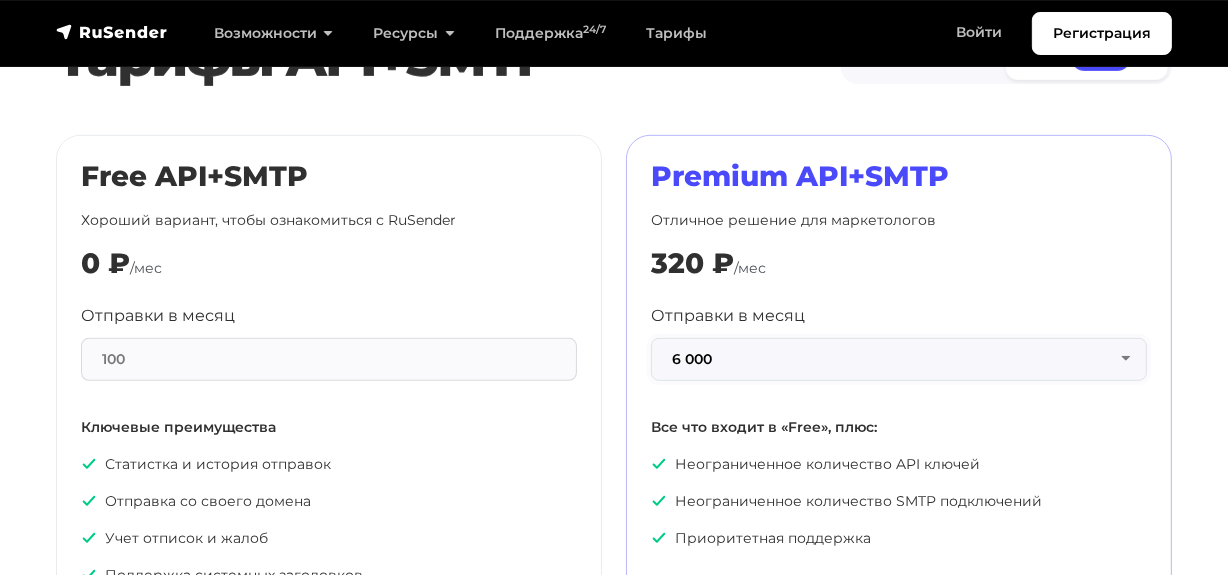 click on "6 000" at bounding box center [899, 359] 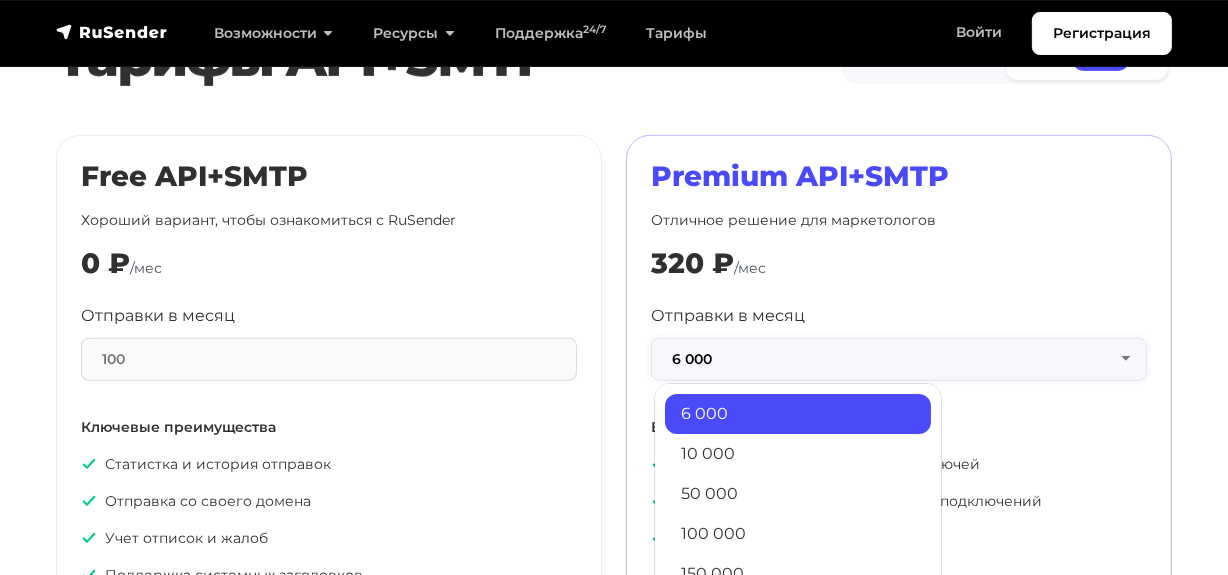 click on "6 000" at bounding box center [899, 359] 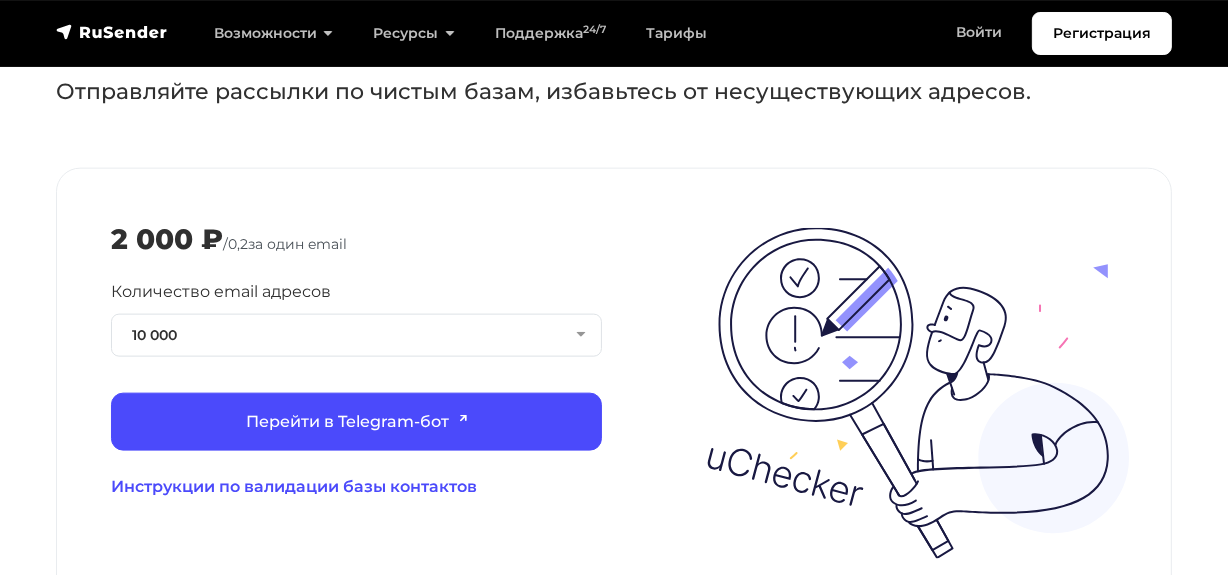 scroll, scrollTop: 2181, scrollLeft: 0, axis: vertical 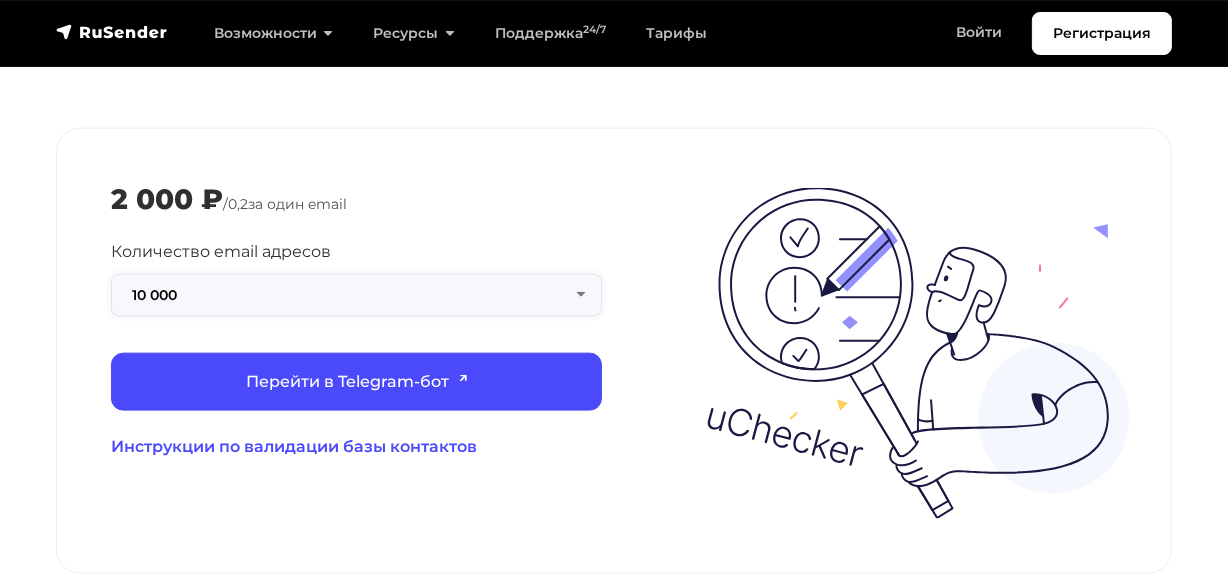 click on "10 000" at bounding box center [356, 295] 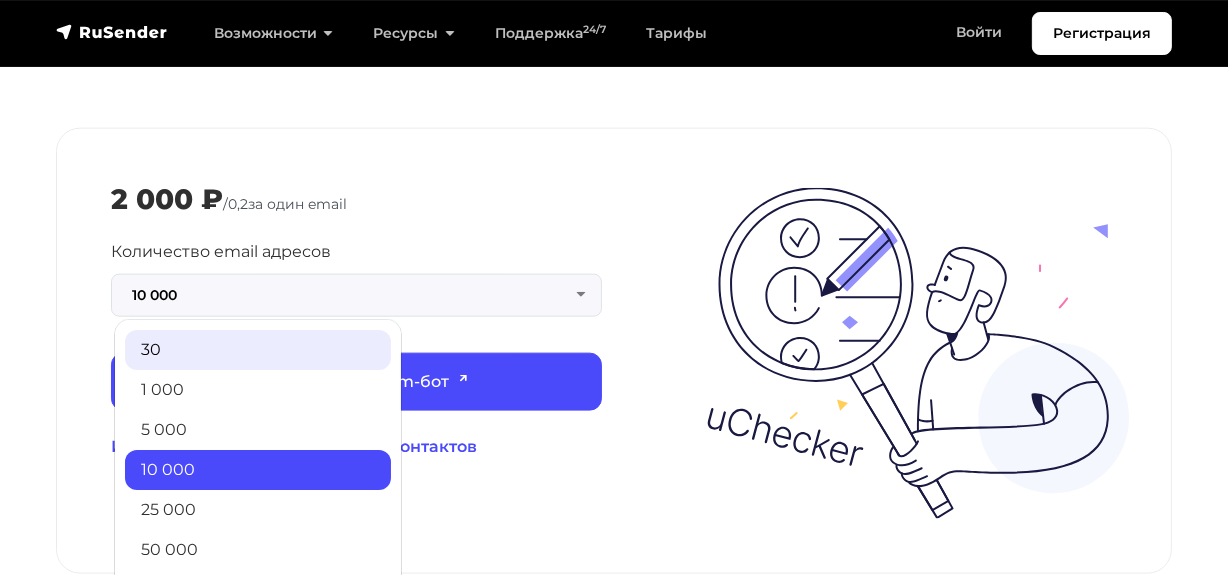 click on "30" at bounding box center (258, 350) 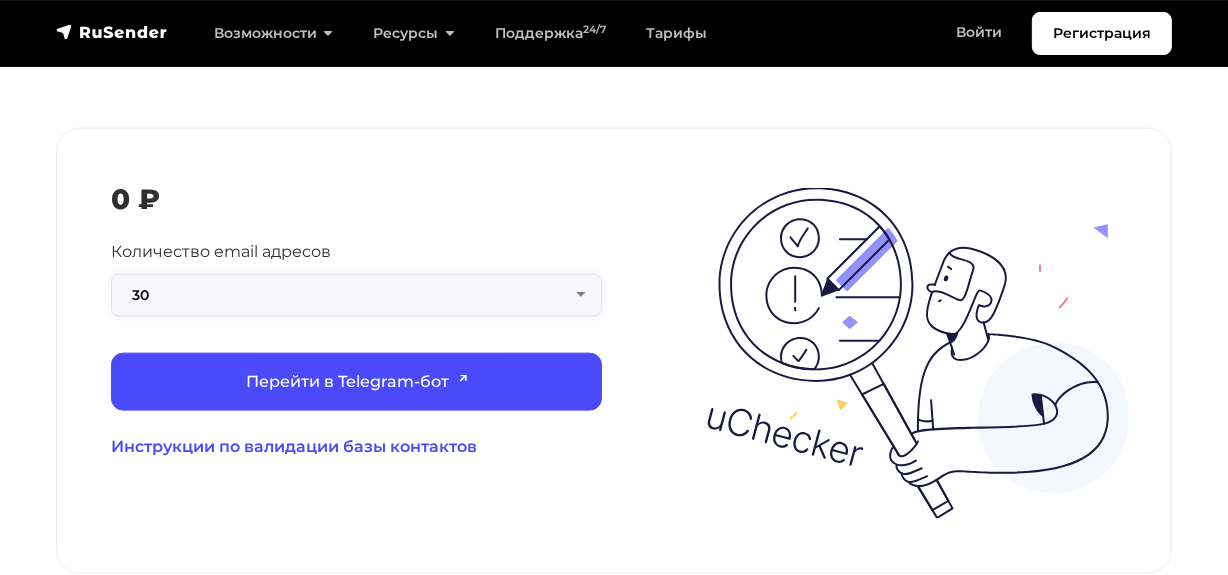 click on "30" at bounding box center [356, 295] 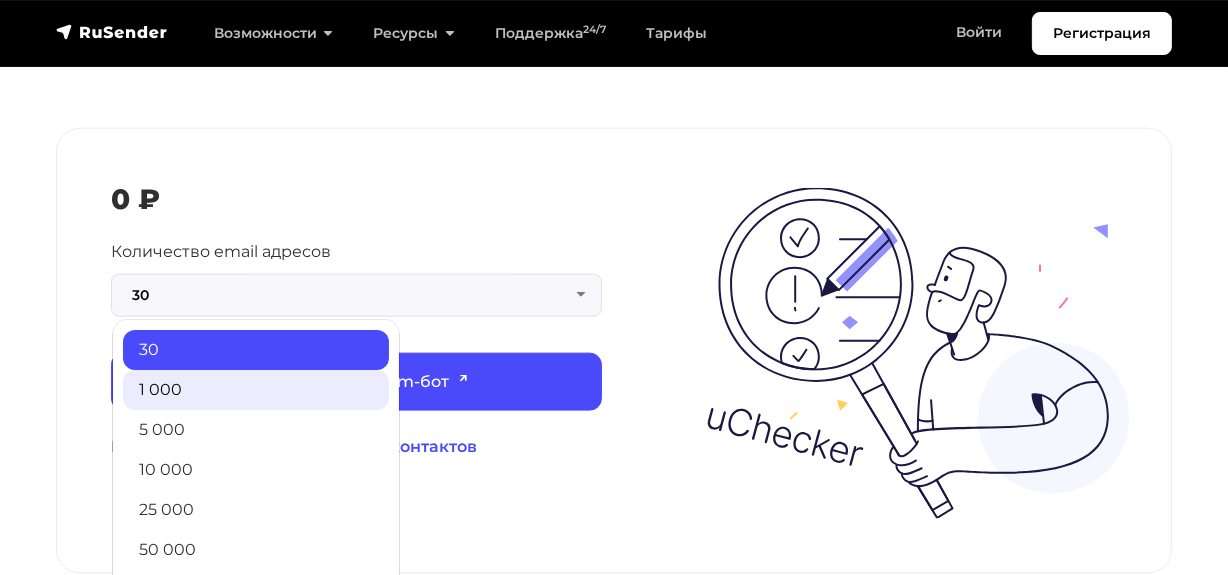 click on "1 000" at bounding box center (256, 390) 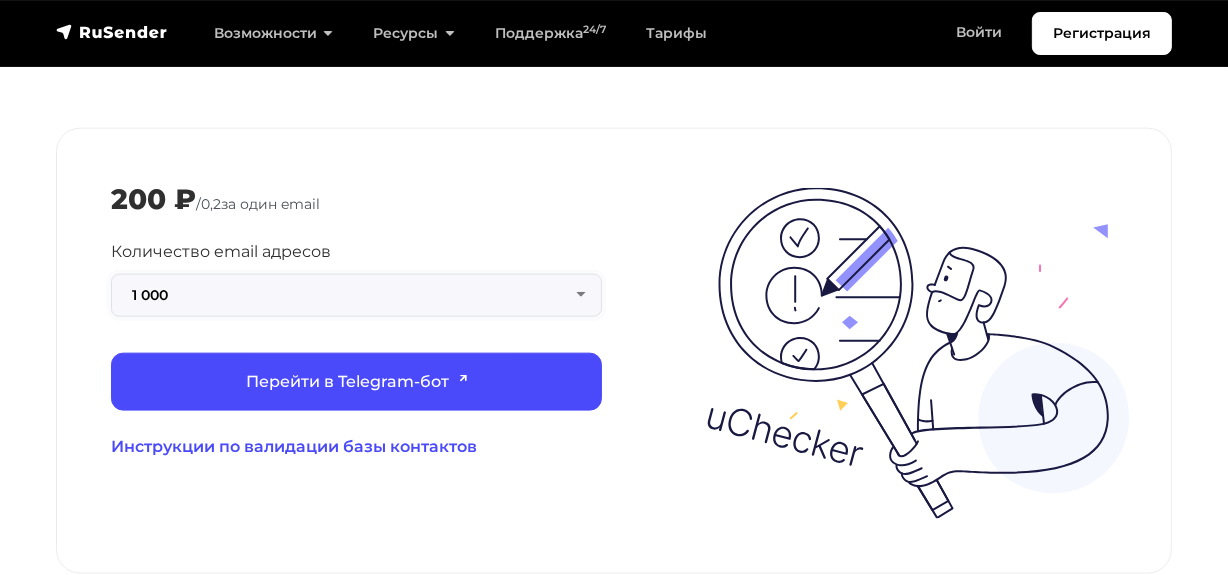 click on "1 000" at bounding box center [356, 295] 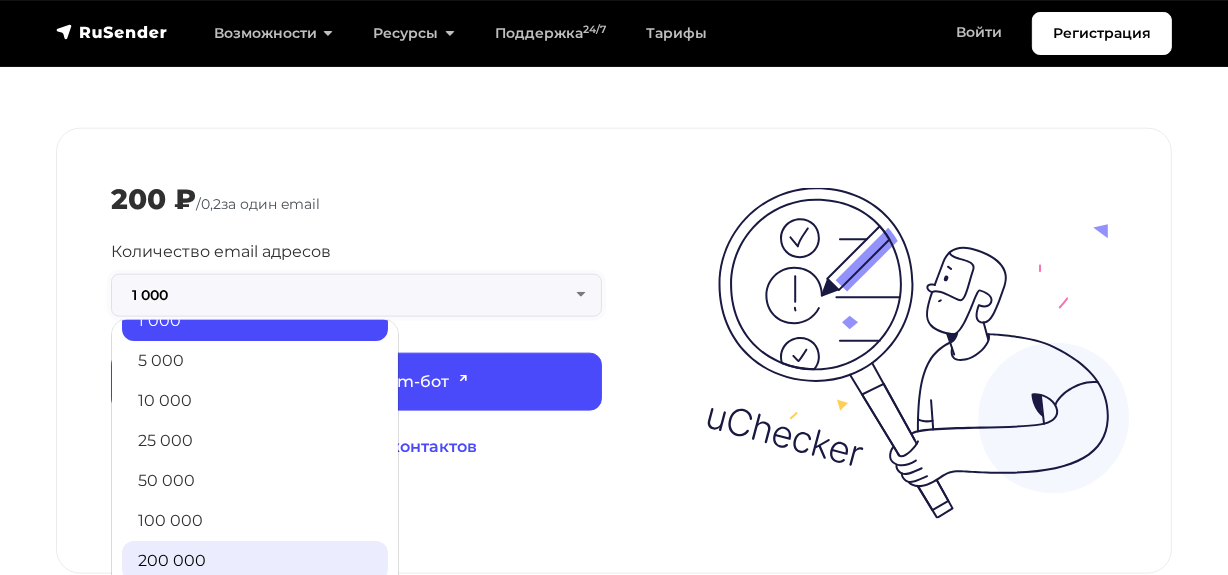 scroll, scrollTop: 161, scrollLeft: 0, axis: vertical 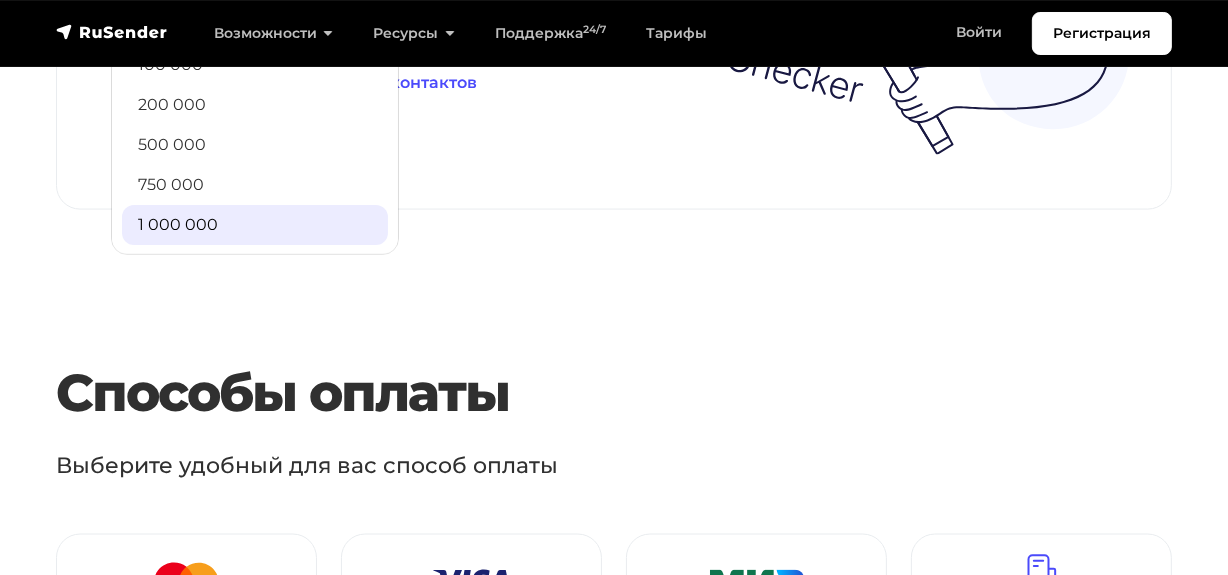 click on "1 000 000" at bounding box center [255, 225] 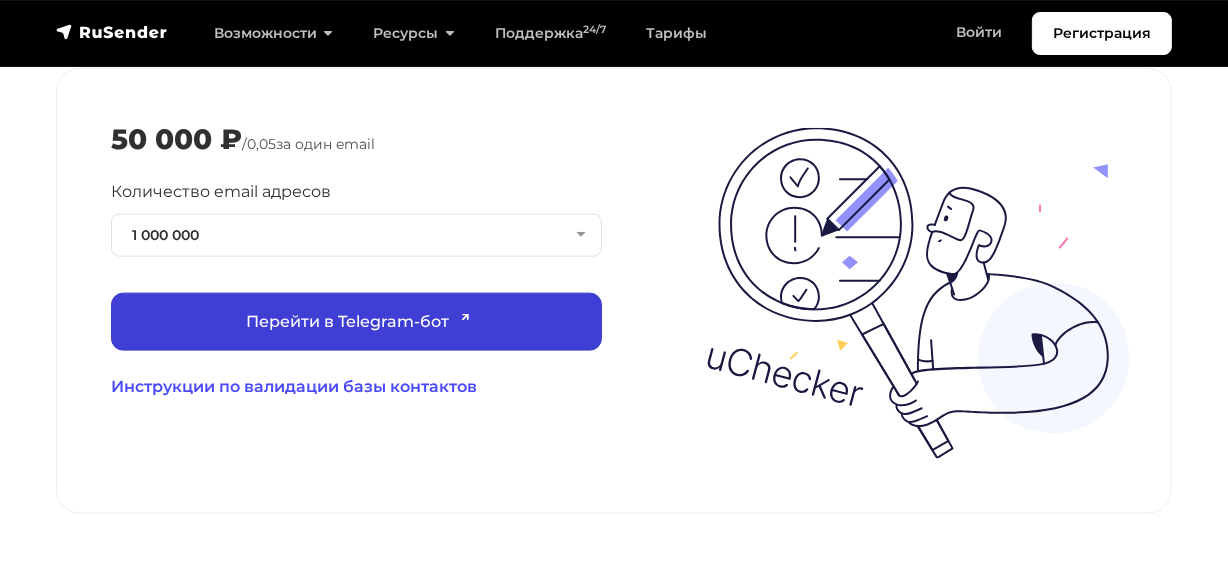 scroll, scrollTop: 2272, scrollLeft: 0, axis: vertical 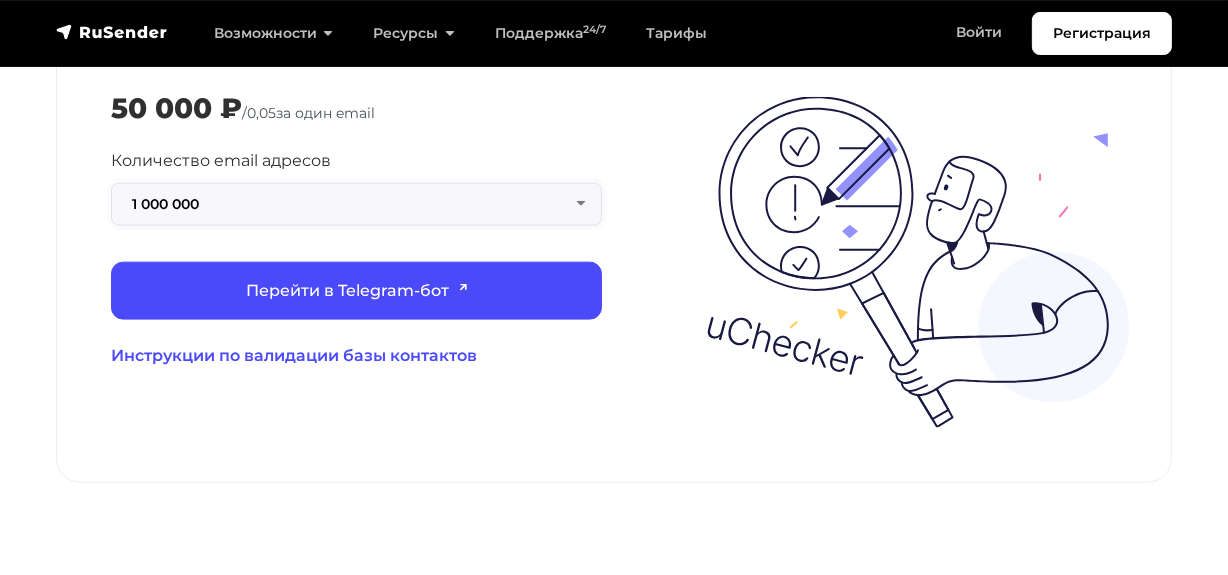 click on "1 000 000" at bounding box center (356, 204) 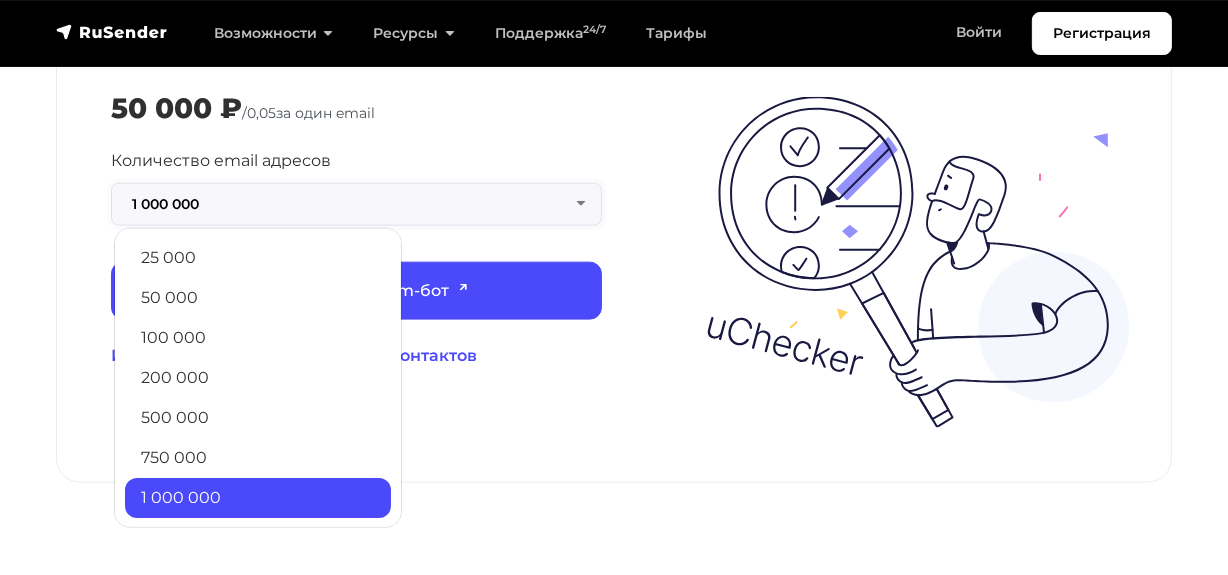 click on "1 000 000" at bounding box center (356, 204) 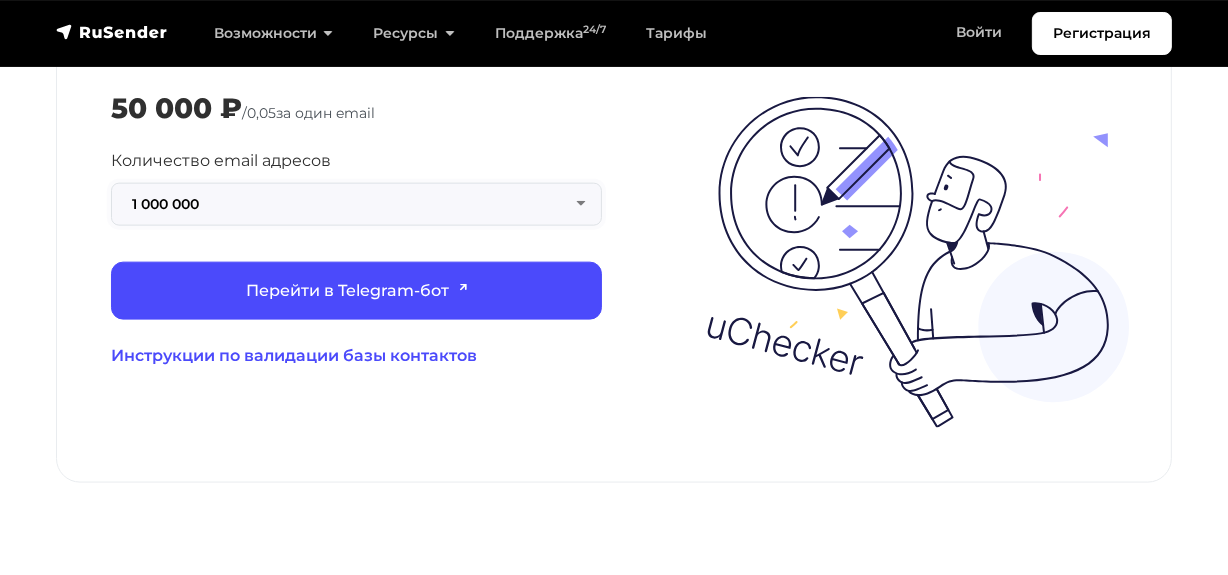 click on "1 000 000" at bounding box center (356, 204) 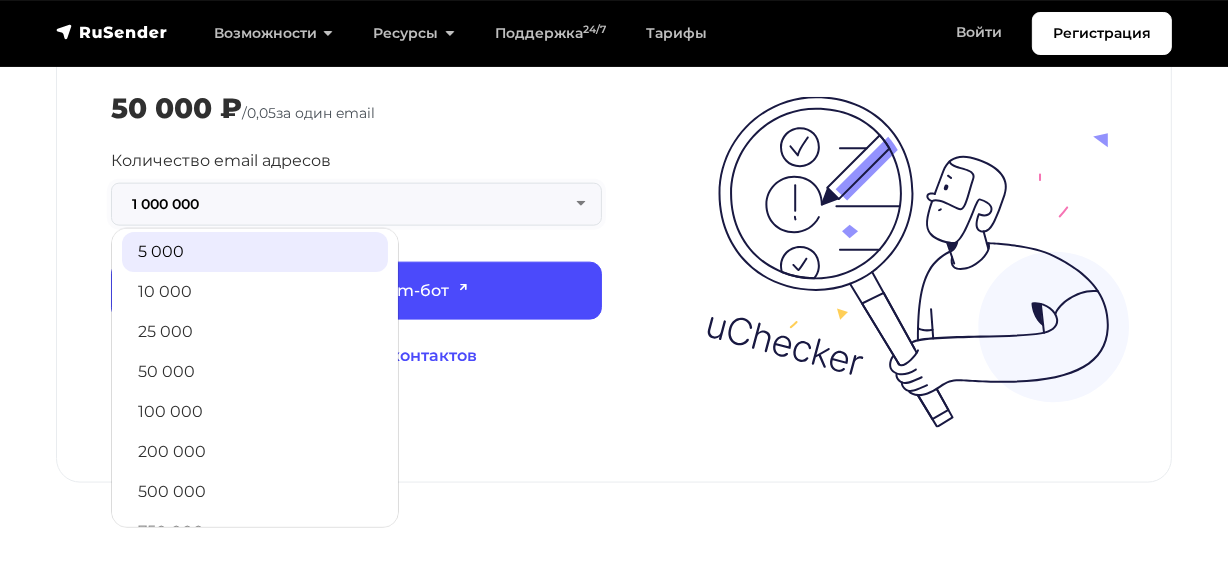 scroll, scrollTop: 0, scrollLeft: 0, axis: both 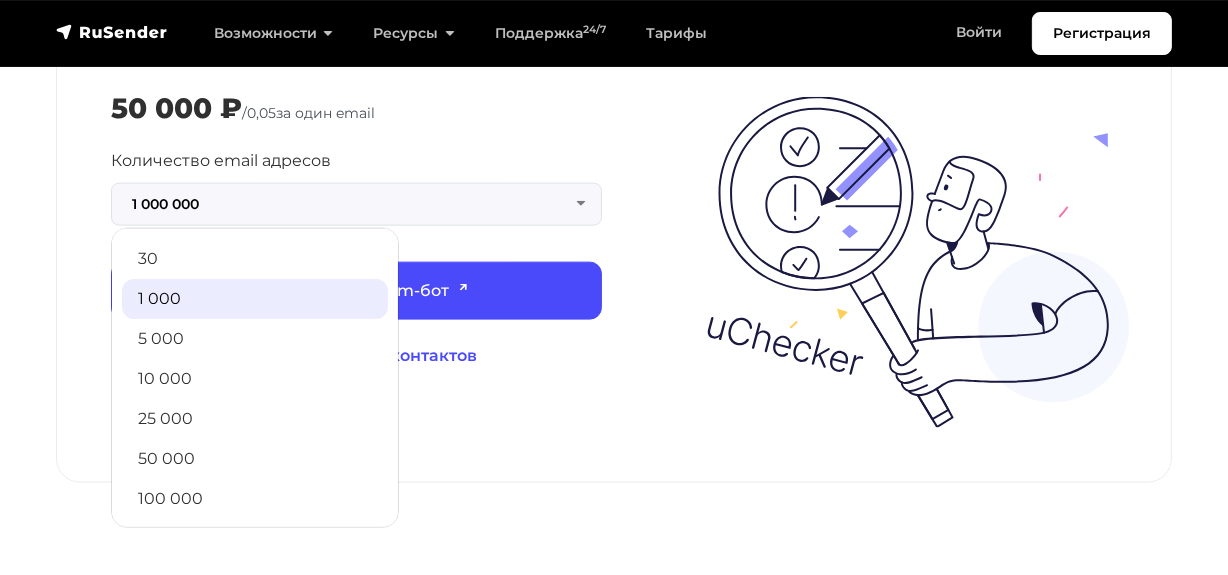 click on "1 000" at bounding box center [255, 299] 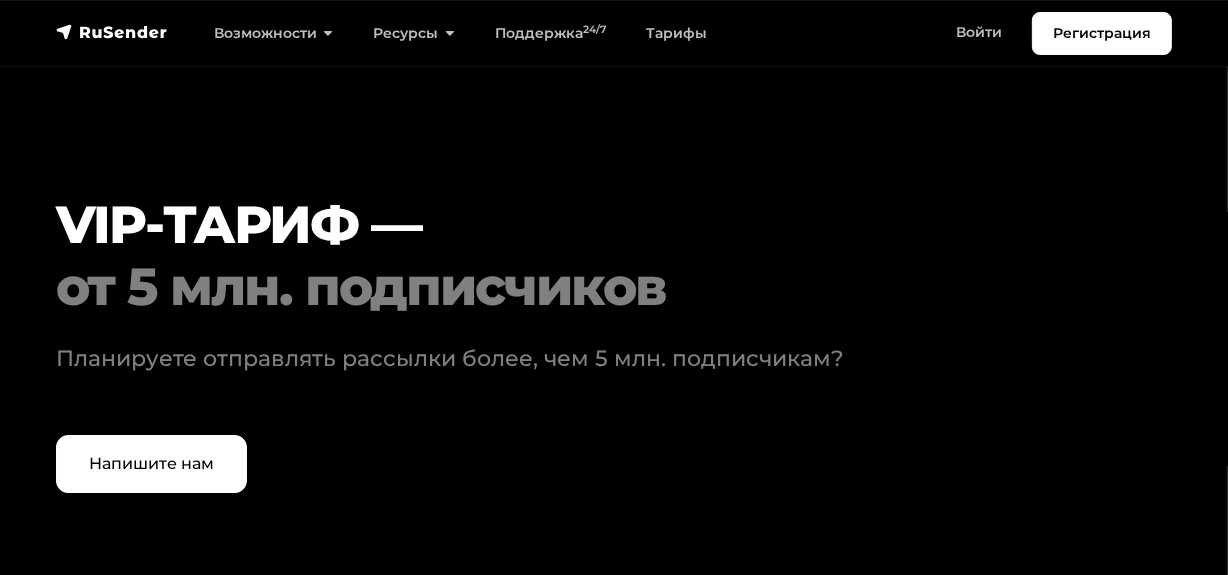 scroll, scrollTop: 6181, scrollLeft: 0, axis: vertical 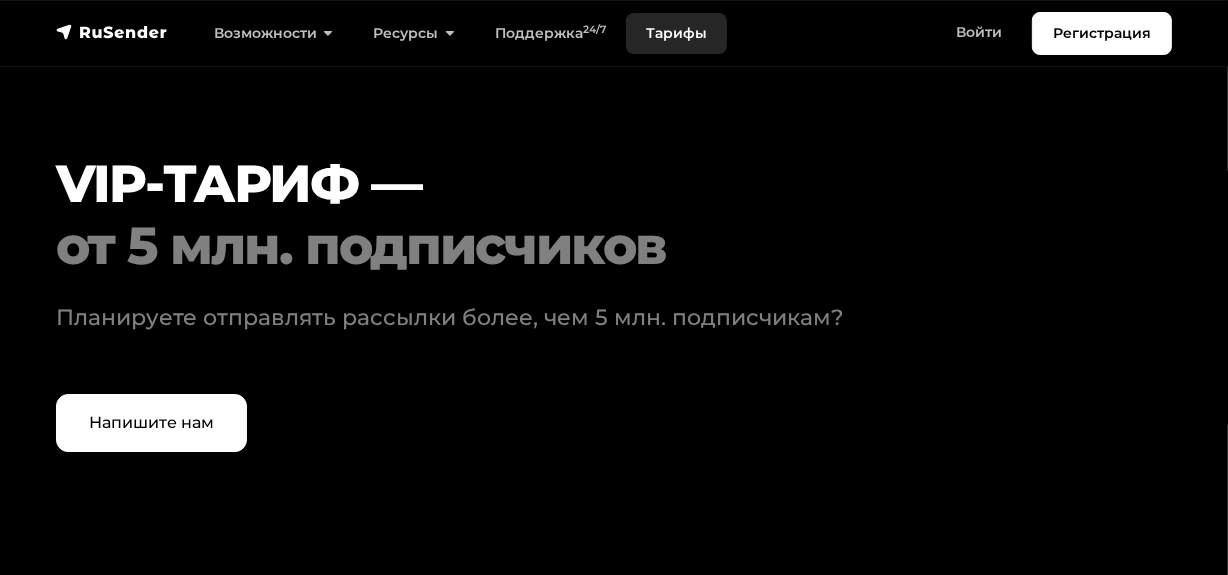 click on "Тарифы" at bounding box center (676, 33) 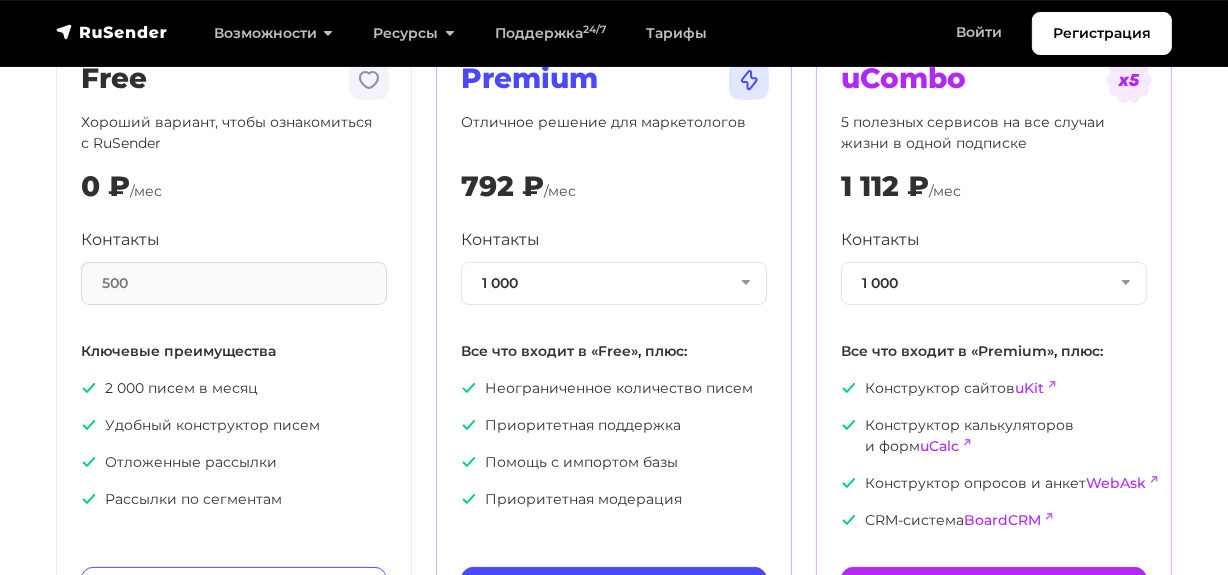 scroll, scrollTop: 181, scrollLeft: 0, axis: vertical 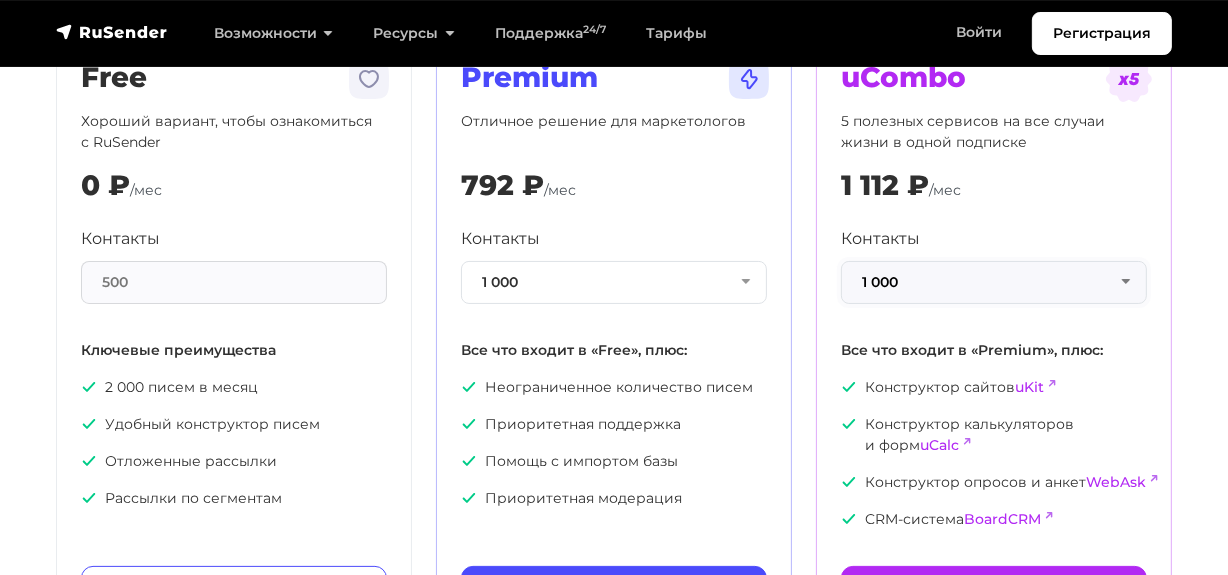 click on "1 000" at bounding box center [994, 282] 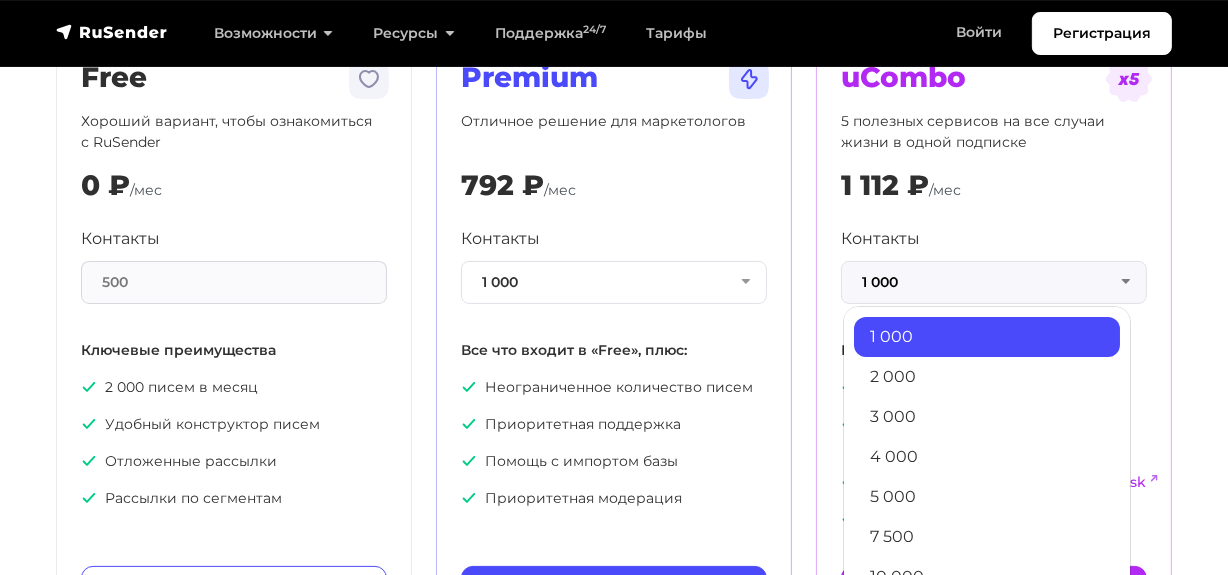 click on "1 112 ₽  /мес" at bounding box center [994, 186] 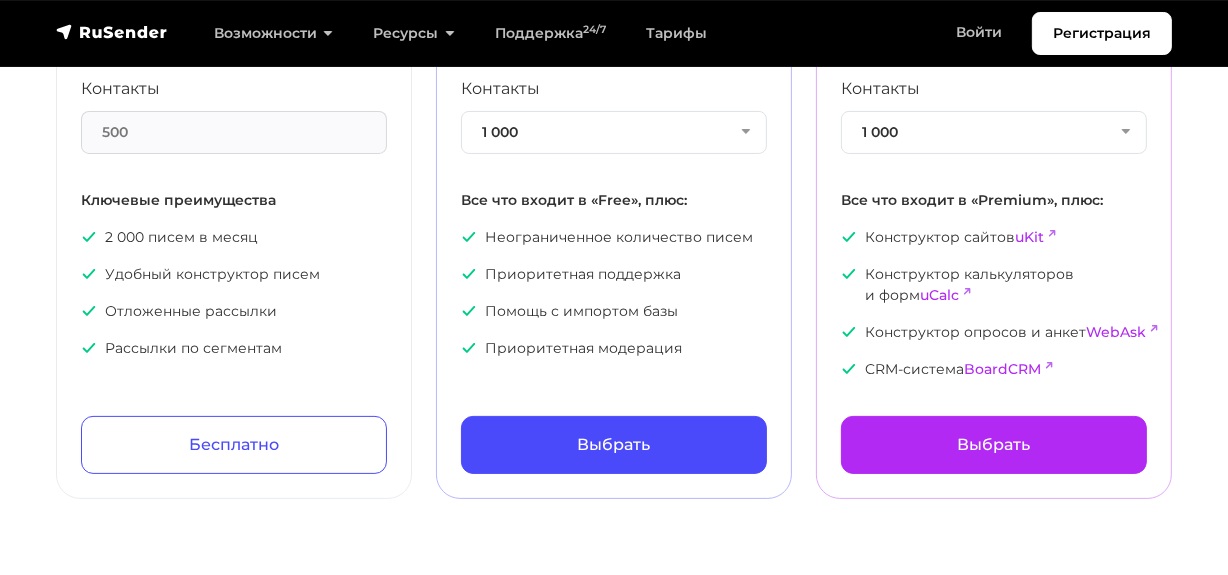 scroll, scrollTop: 363, scrollLeft: 0, axis: vertical 